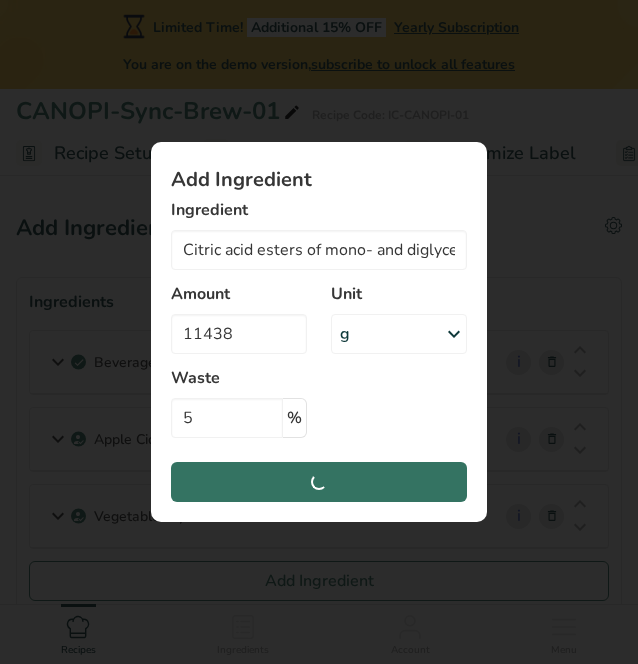 scroll, scrollTop: 124, scrollLeft: 0, axis: vertical 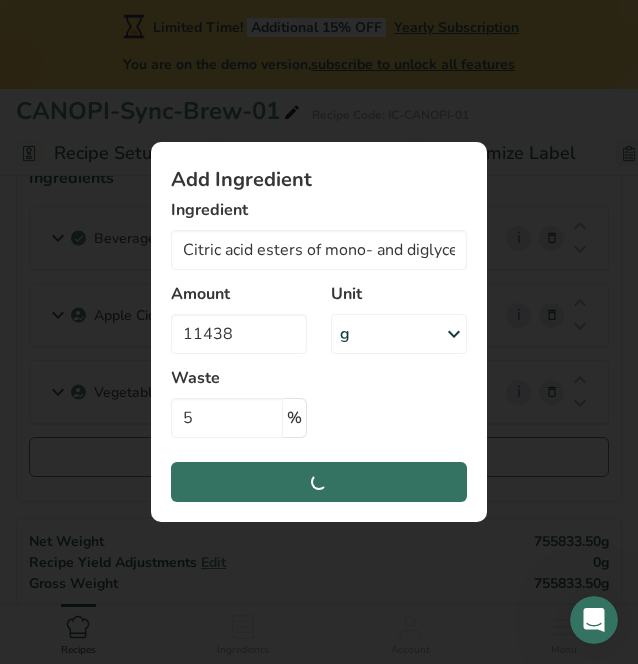 drag, startPoint x: 389, startPoint y: 483, endPoint x: 290, endPoint y: 475, distance: 99.32271 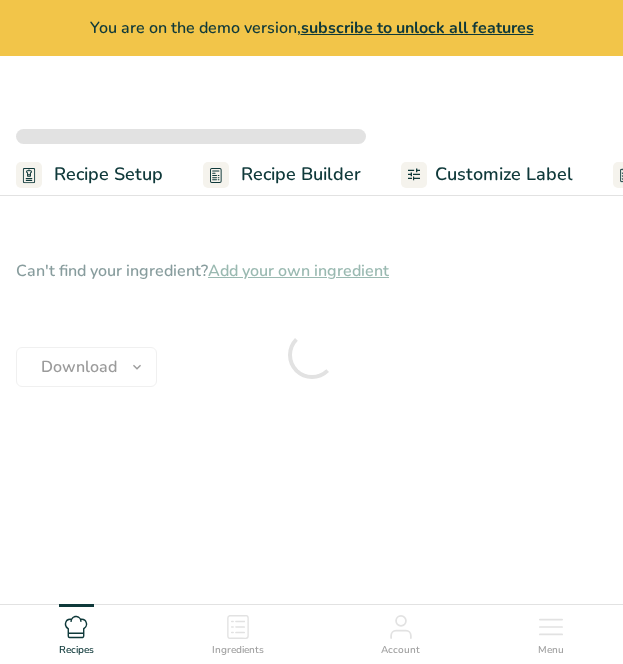 scroll, scrollTop: 0, scrollLeft: 0, axis: both 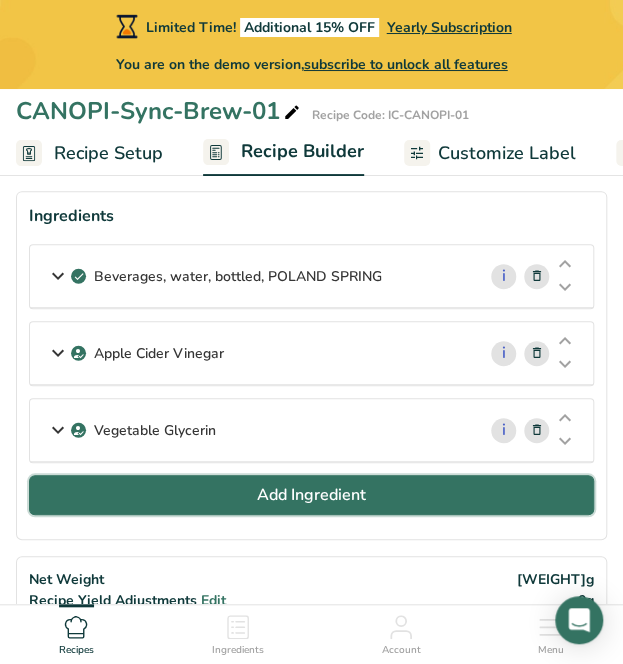 click on "Add Ingredient" at bounding box center [311, 495] 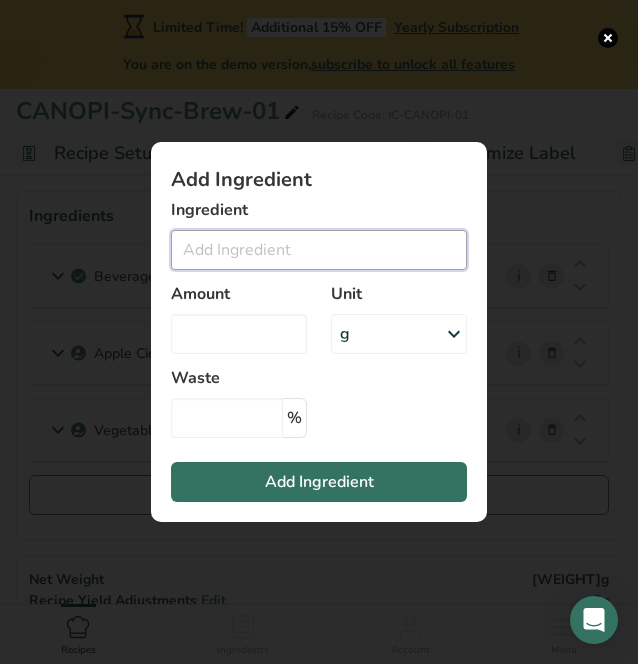 click at bounding box center [319, 250] 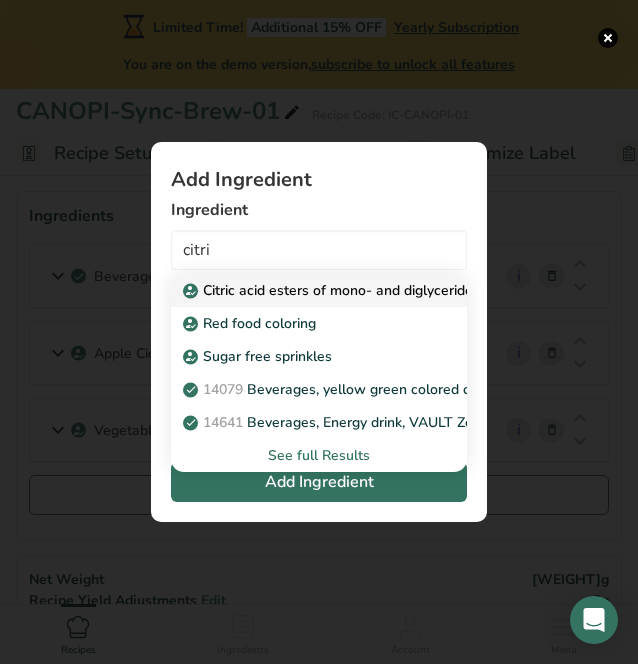 click on "Citric acid esters of mono- and diglycerides of fatty acids (E472c)" at bounding box center (404, 290) 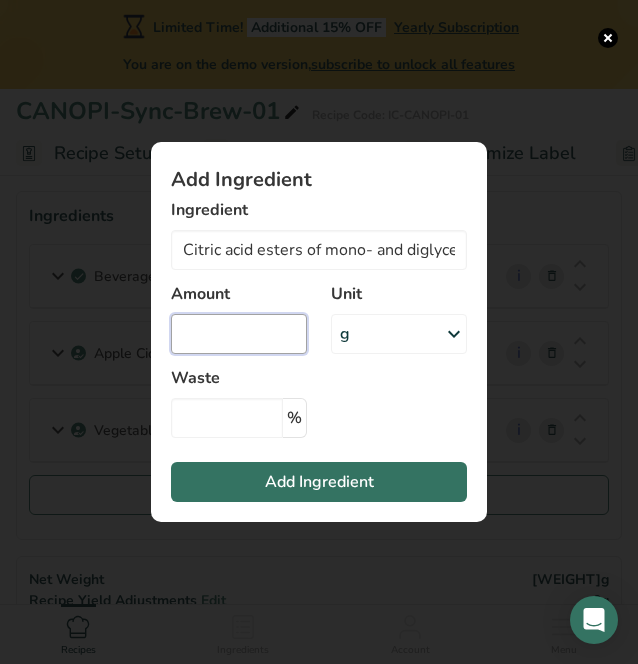 click at bounding box center (239, 334) 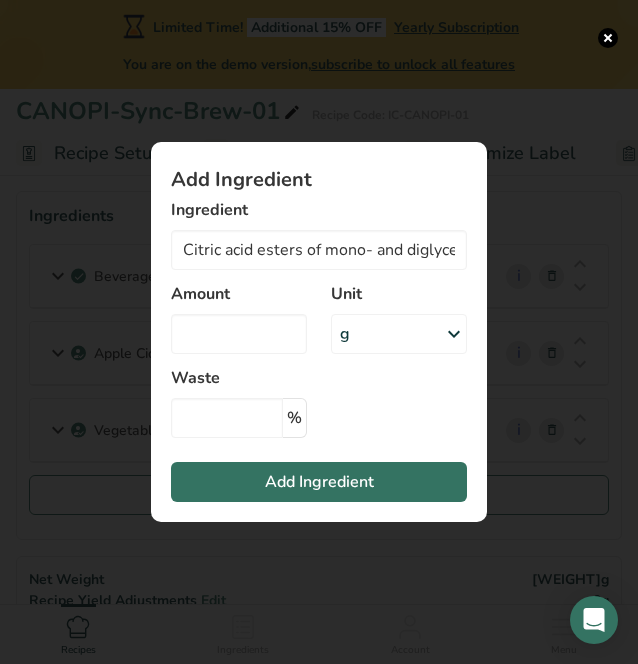 click on "g" at bounding box center (399, 334) 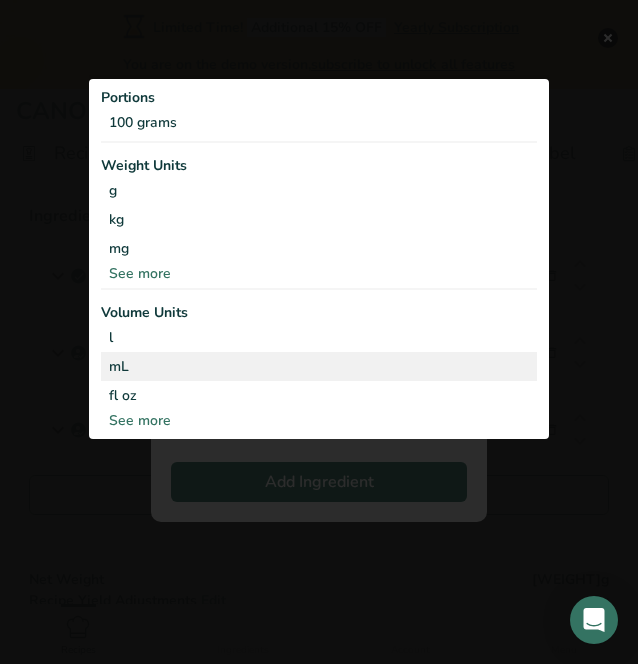 click on "mL" at bounding box center [319, 366] 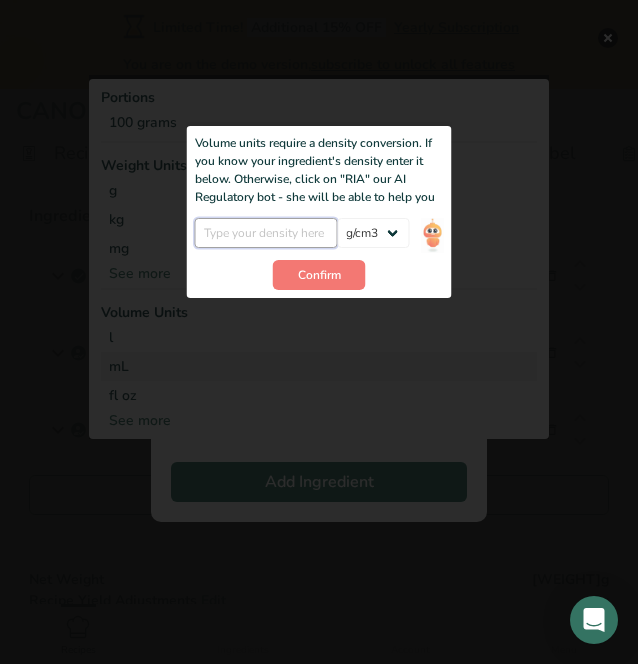 click at bounding box center (266, 233) 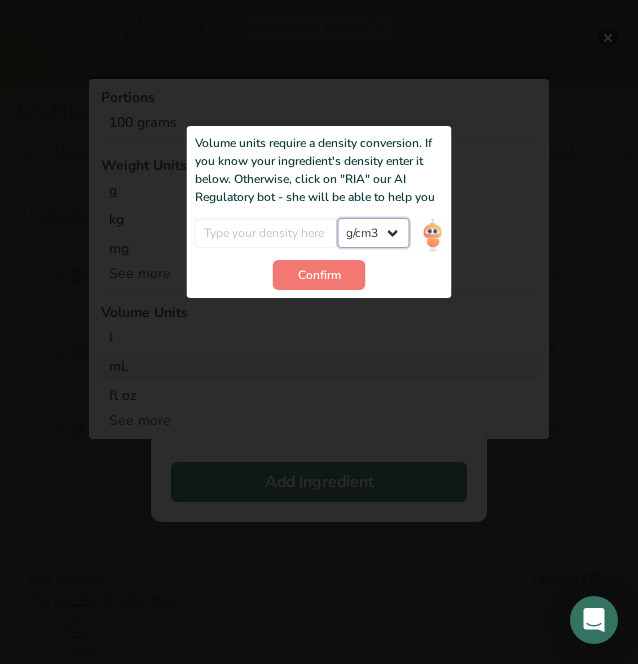 click on "lb/ft3
g/cm3" at bounding box center [373, 233] 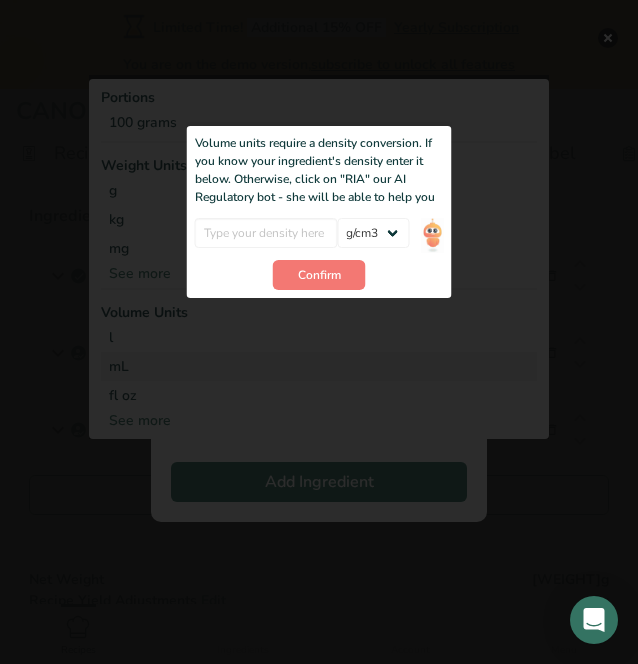 click on "Volume units require a density conversion. If you know your ingredient's density enter it below. Otherwise, click on "RIA" our AI Regulatory bot - she will be able to help you
lb/ft3
g/cm3
Confirm" at bounding box center [319, 212] 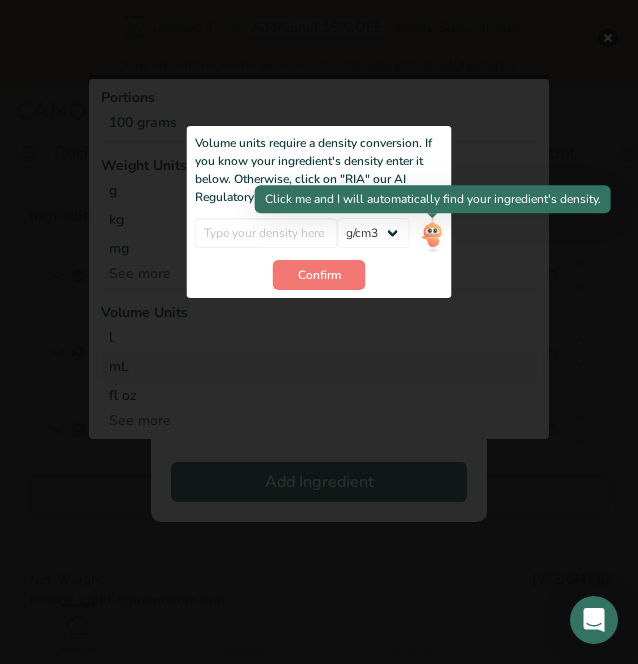 click at bounding box center [432, 235] 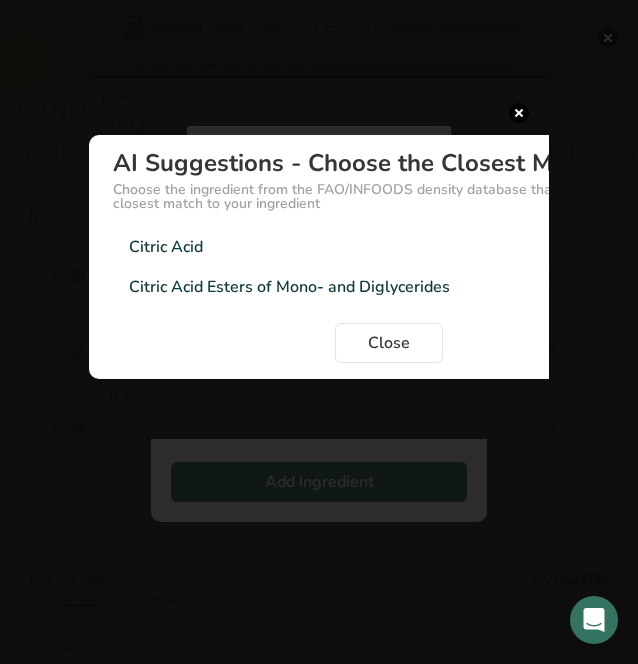 click on "Citric Acid   1.665g/cm3" at bounding box center [389, 247] 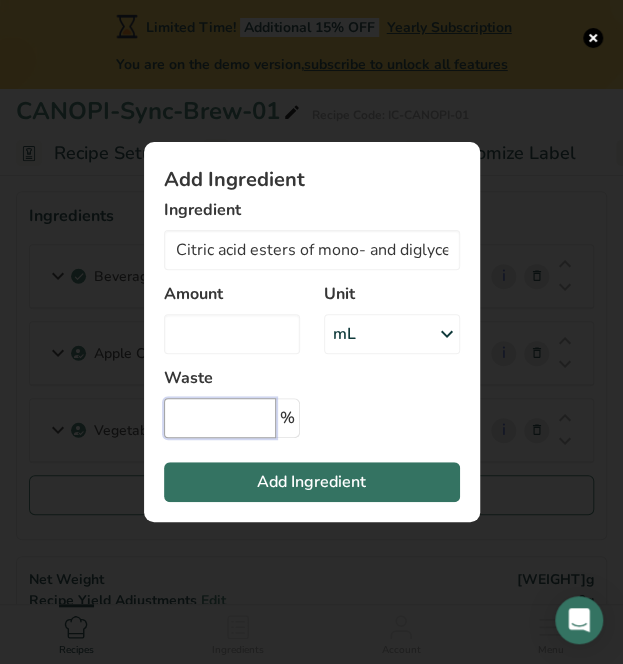 click at bounding box center (220, 418) 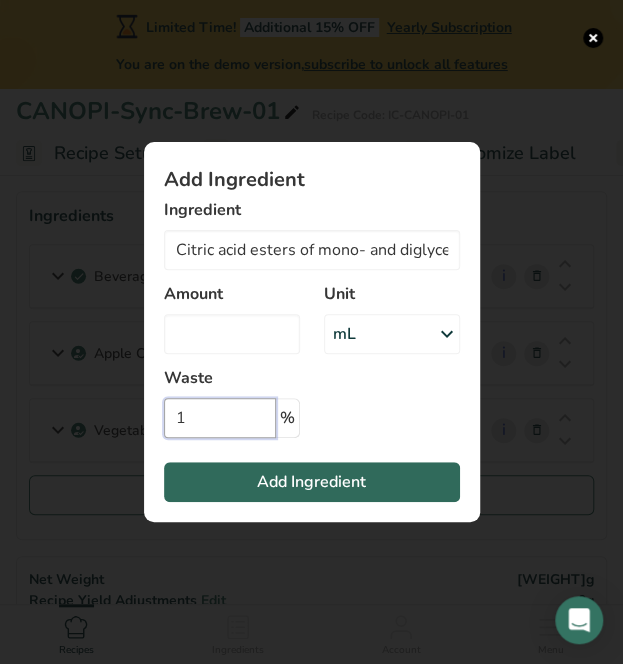 type on "1" 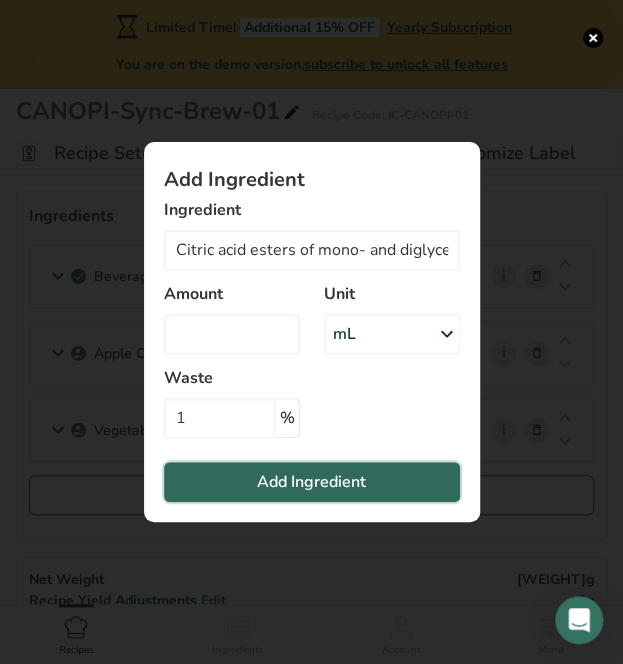 click on "Add Ingredient" at bounding box center [312, 482] 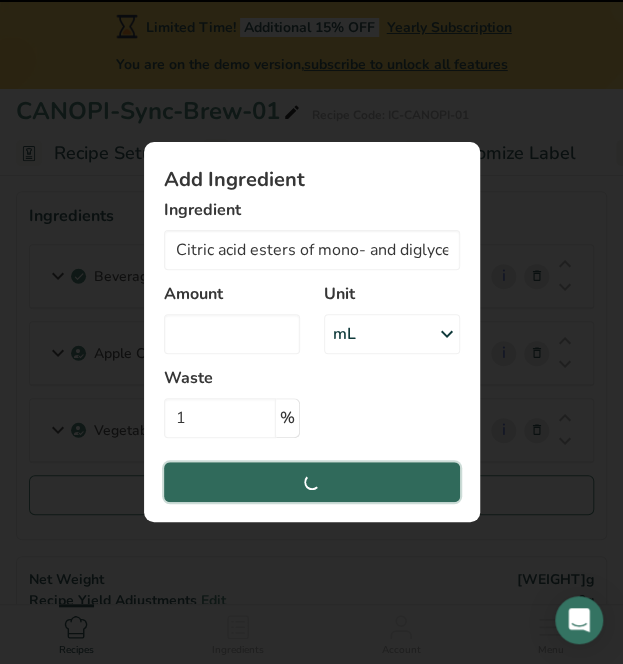type 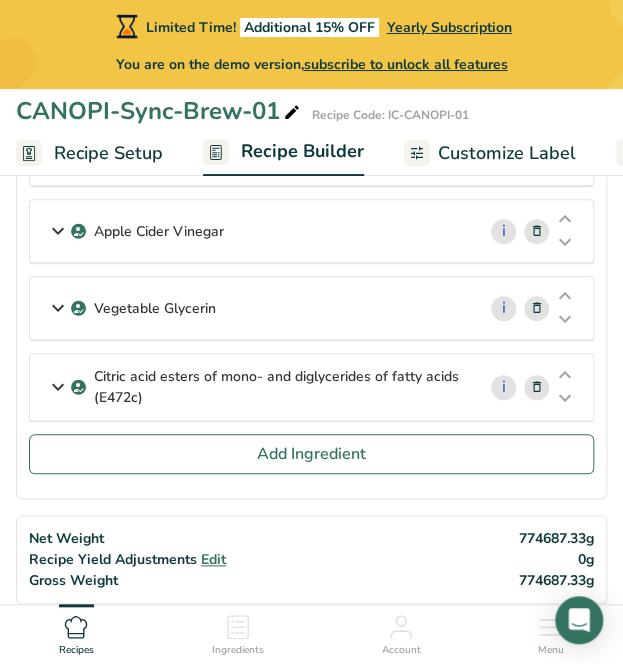 scroll, scrollTop: 213, scrollLeft: 0, axis: vertical 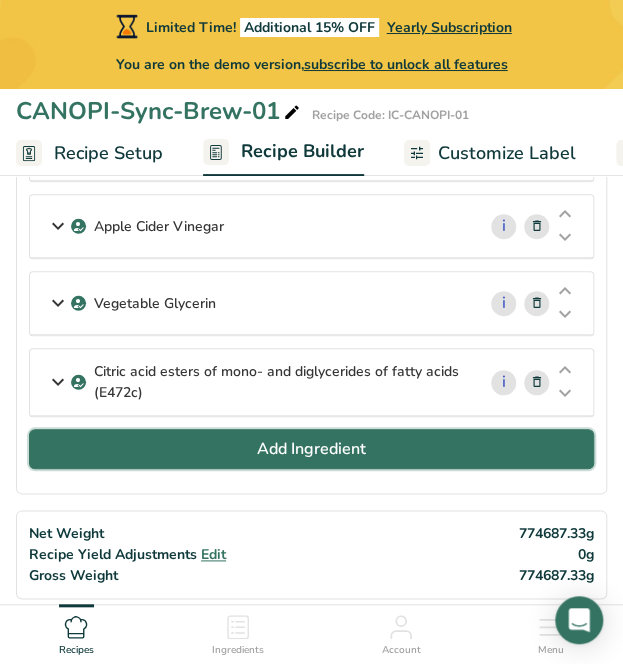 click on "Add Ingredient" at bounding box center [311, 449] 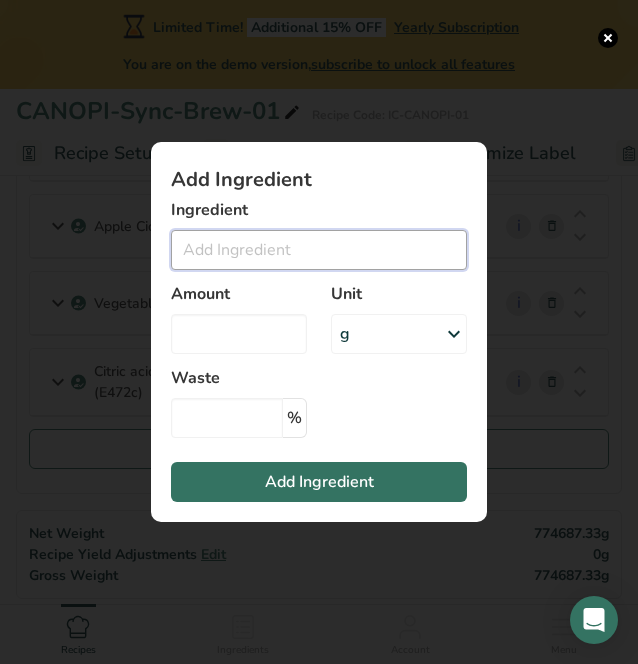 click at bounding box center [319, 250] 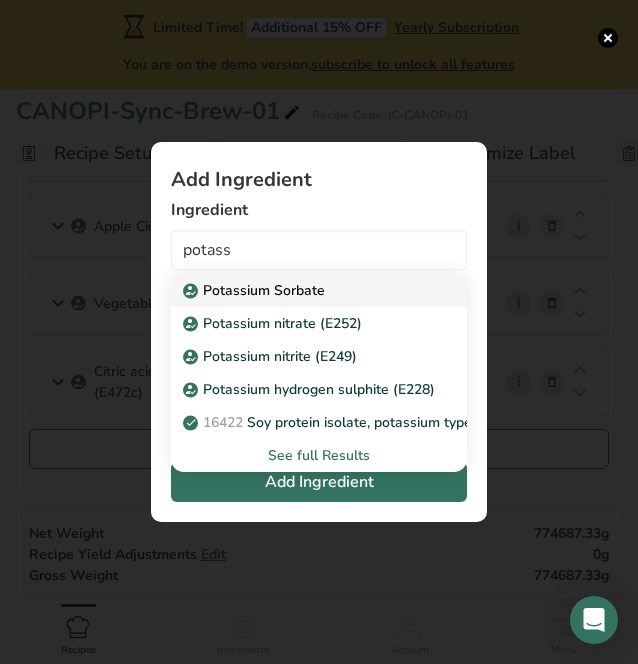 click on "Potassium Sorbate" at bounding box center (256, 290) 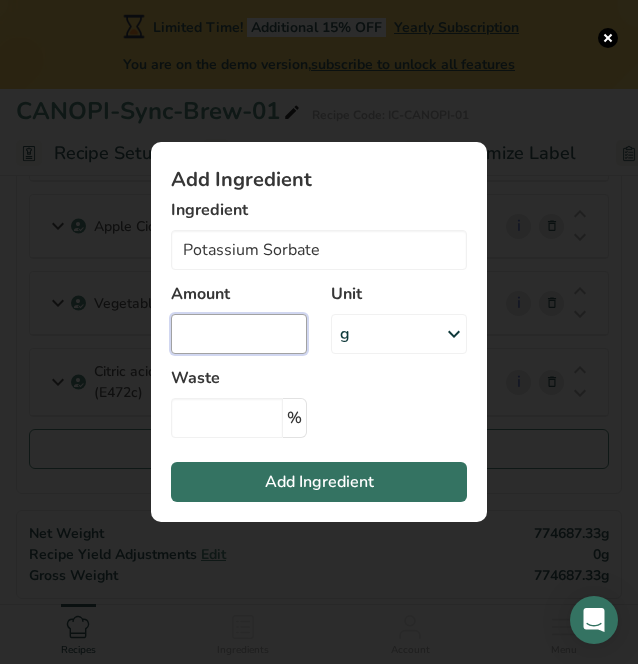 click at bounding box center (239, 334) 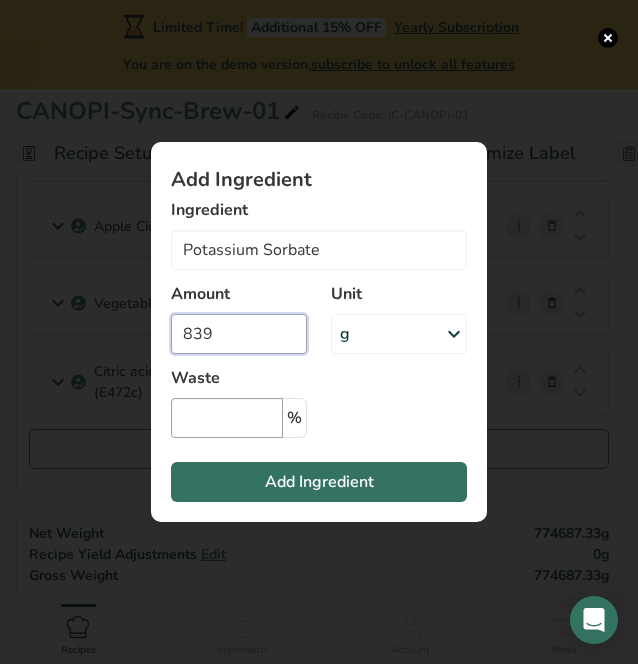 type on "839" 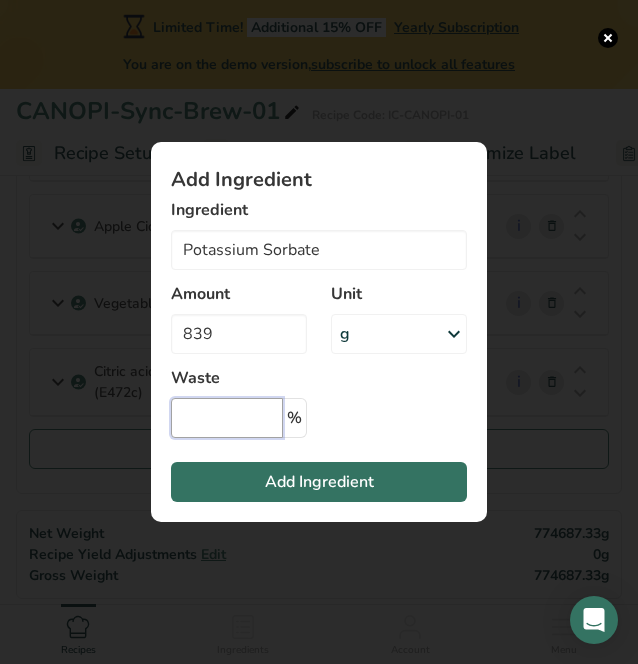 click at bounding box center (227, 418) 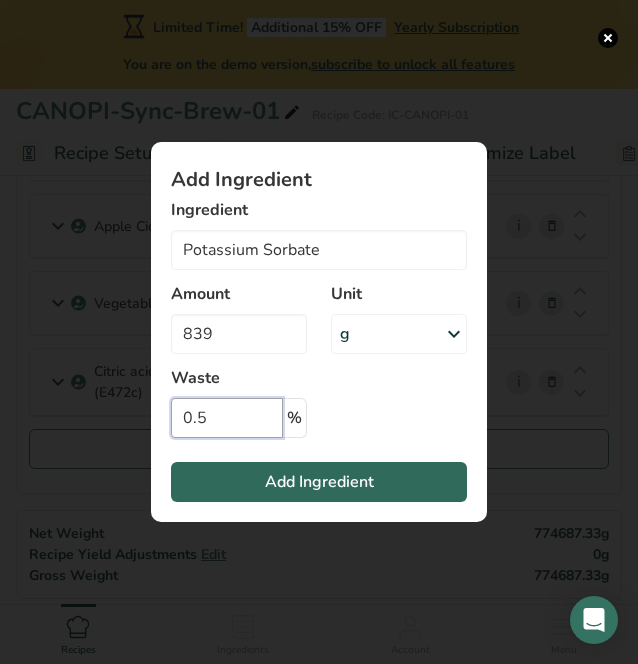type on "0.5" 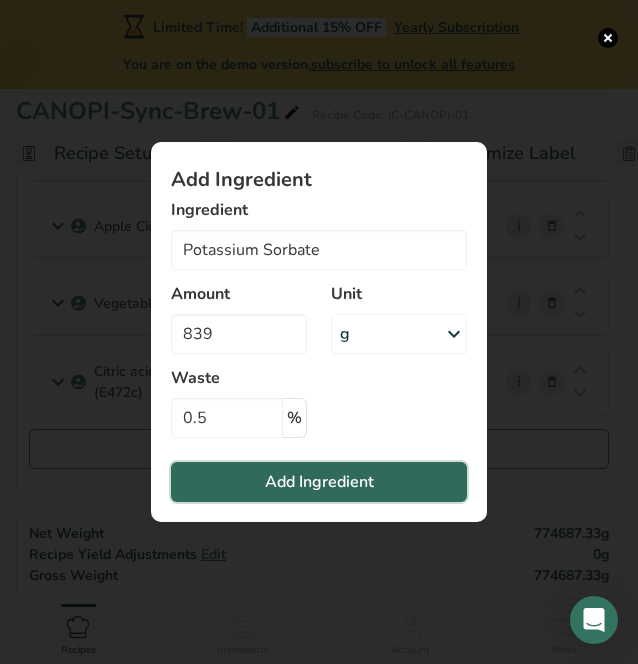 click on "Add Ingredient" at bounding box center (319, 482) 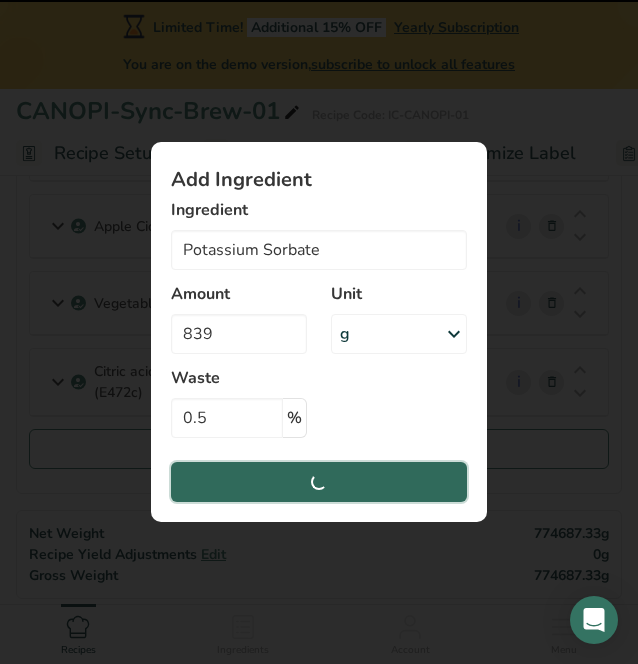 type 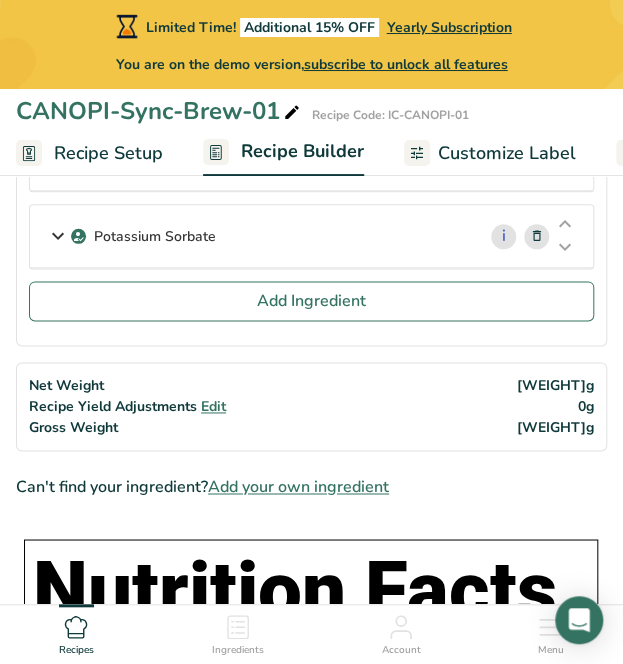 scroll, scrollTop: 439, scrollLeft: 0, axis: vertical 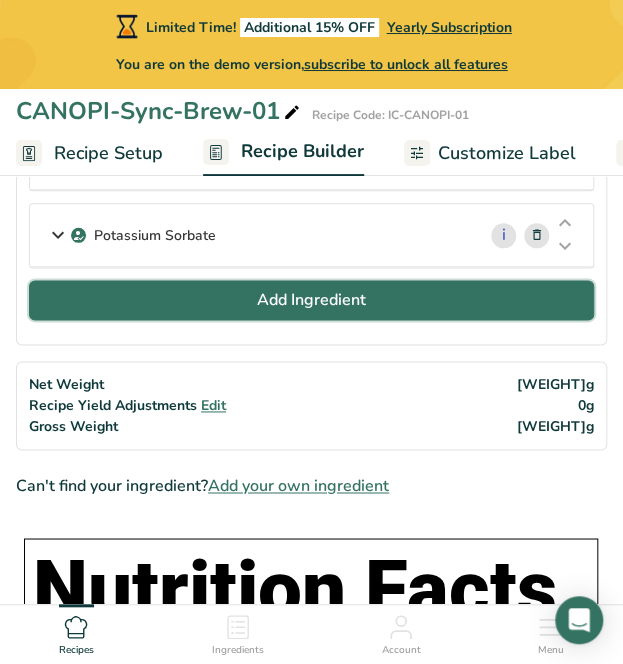 click on "Add Ingredient" at bounding box center [311, 300] 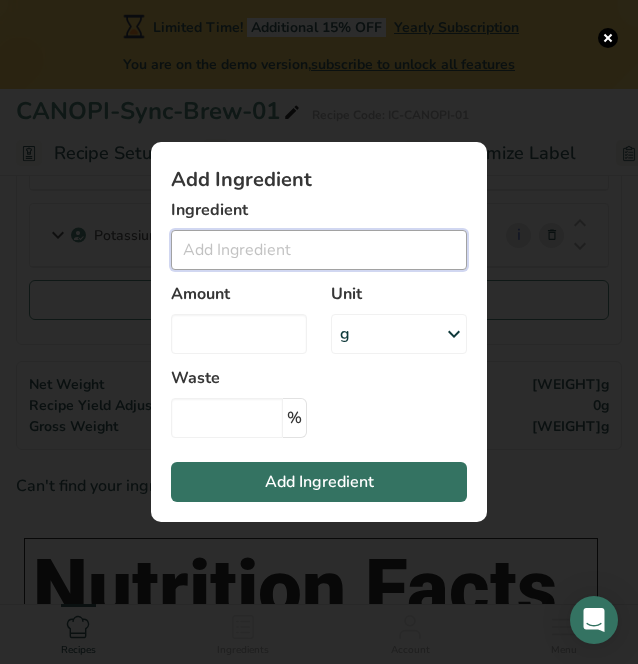 click at bounding box center (319, 250) 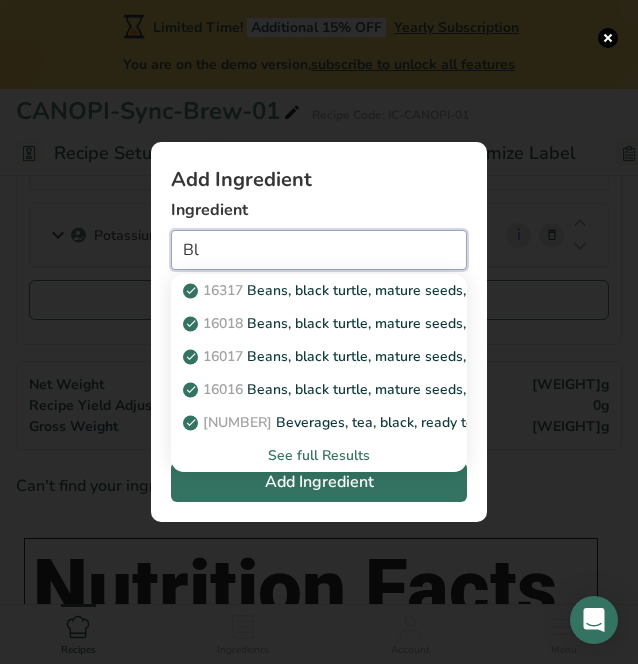 type on "B" 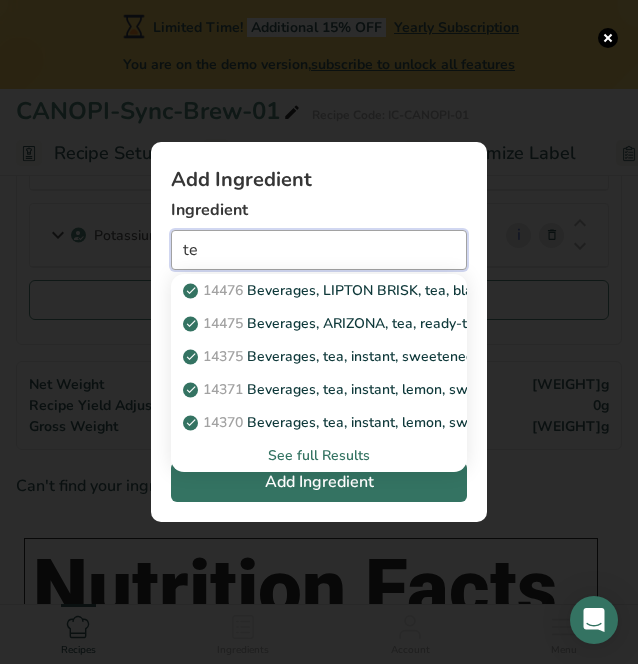 type on "t" 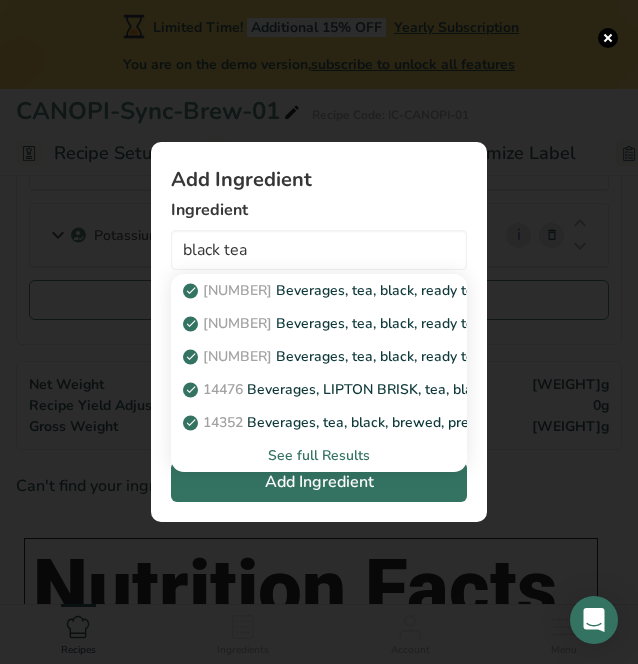 click on "See full Results" at bounding box center (319, 455) 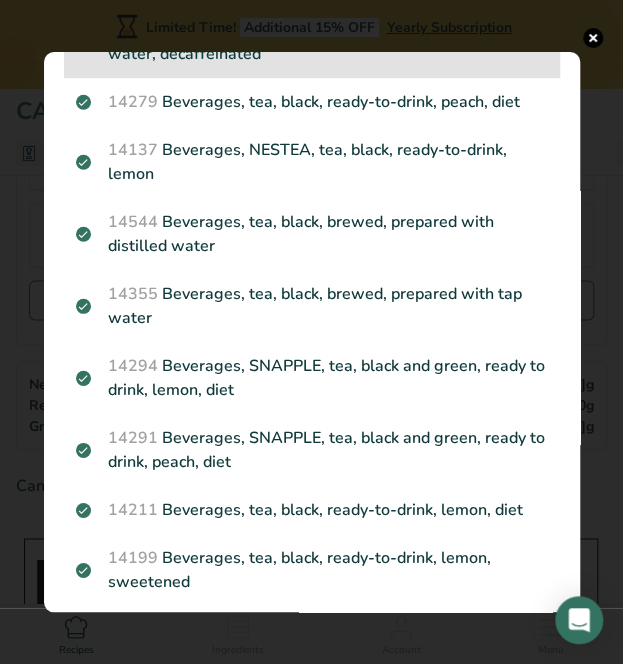 scroll, scrollTop: 384, scrollLeft: 0, axis: vertical 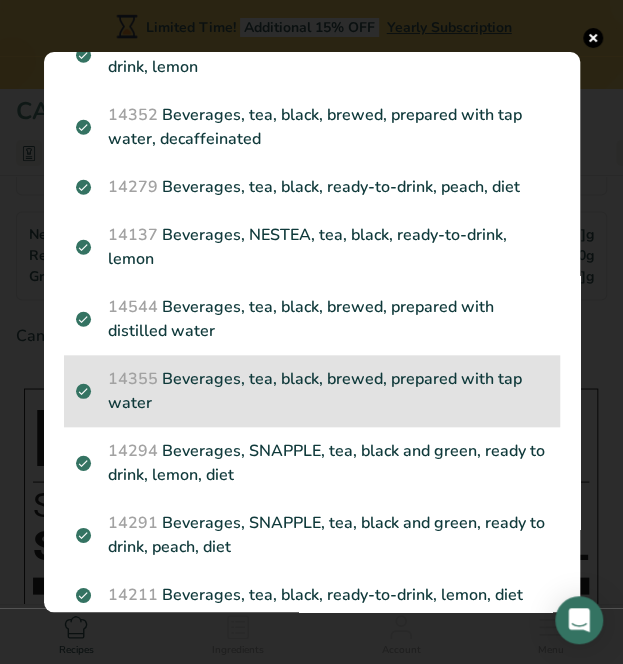 click on "[NUMBER]
Beverages, tea, black, brewed, prepared with tap water" at bounding box center [312, 391] 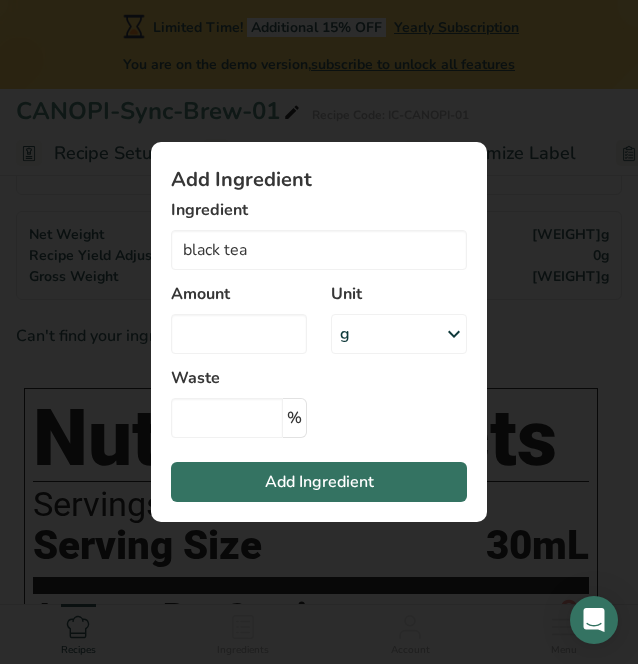 type on "Beverages, tea, black, brewed, prepared with tap water" 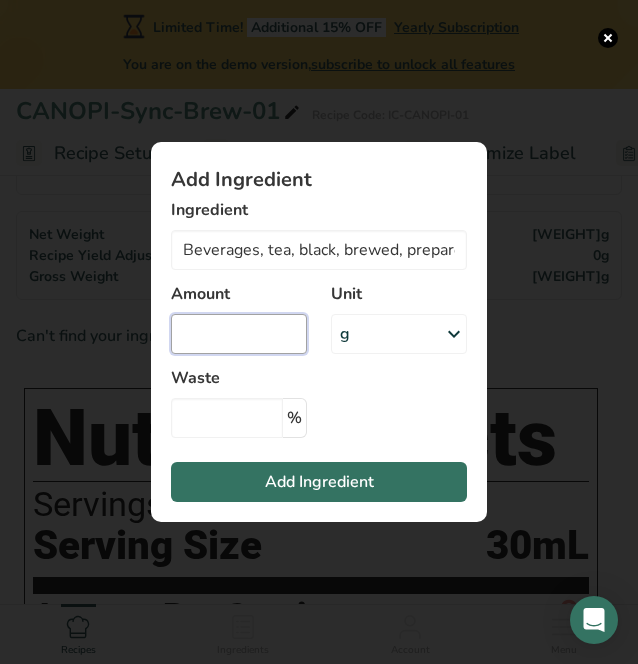 click at bounding box center (239, 334) 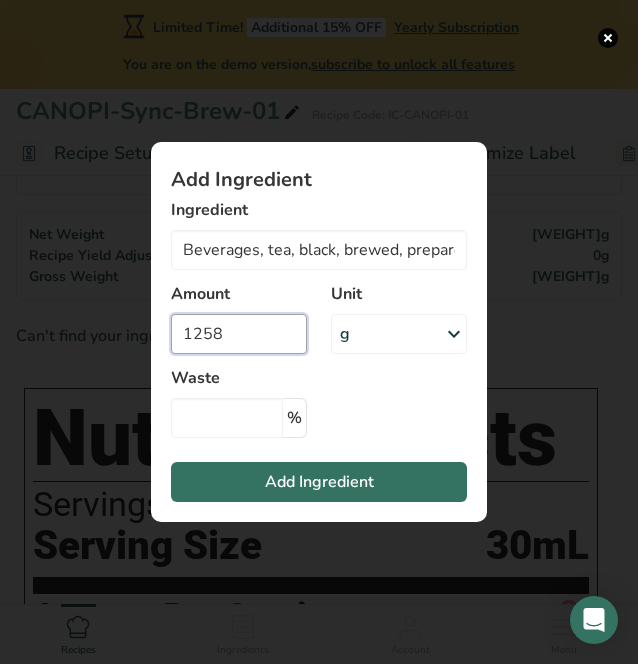 type on "1258" 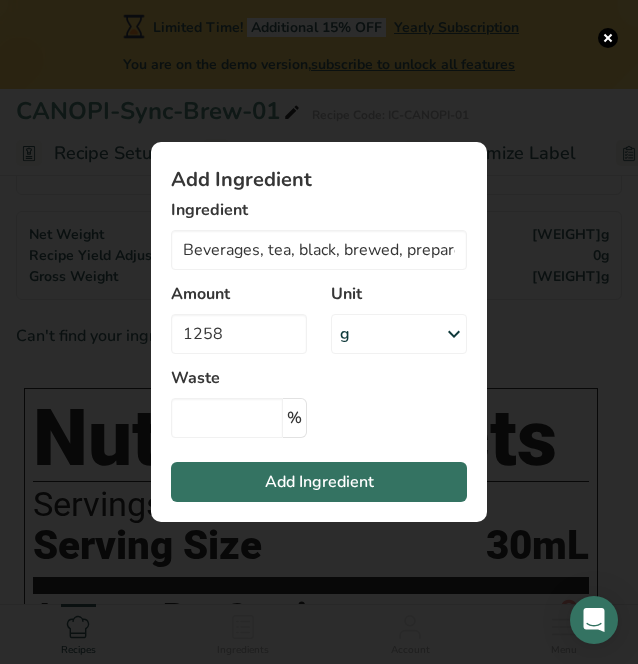 click on "g" at bounding box center [399, 334] 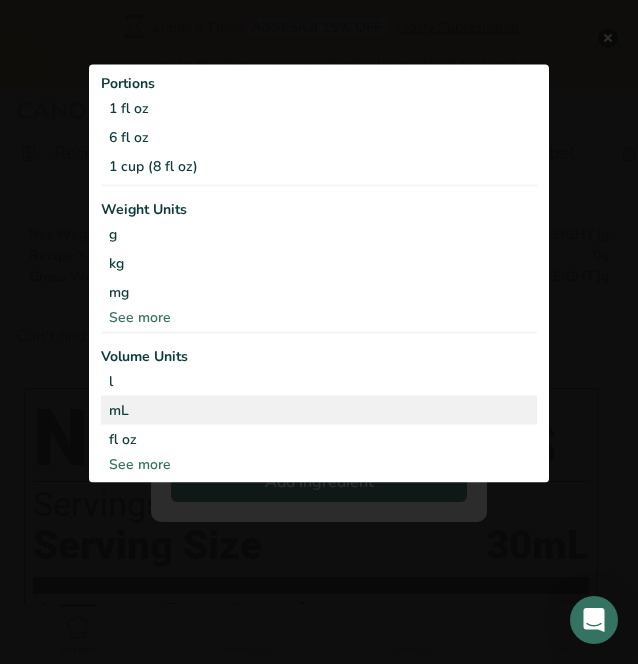 click on "mL" at bounding box center [319, 410] 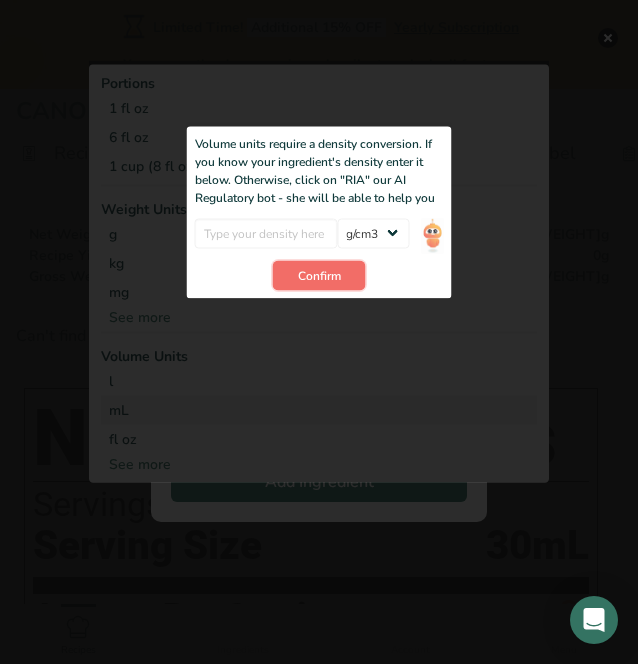 click on "Confirm" at bounding box center (319, 275) 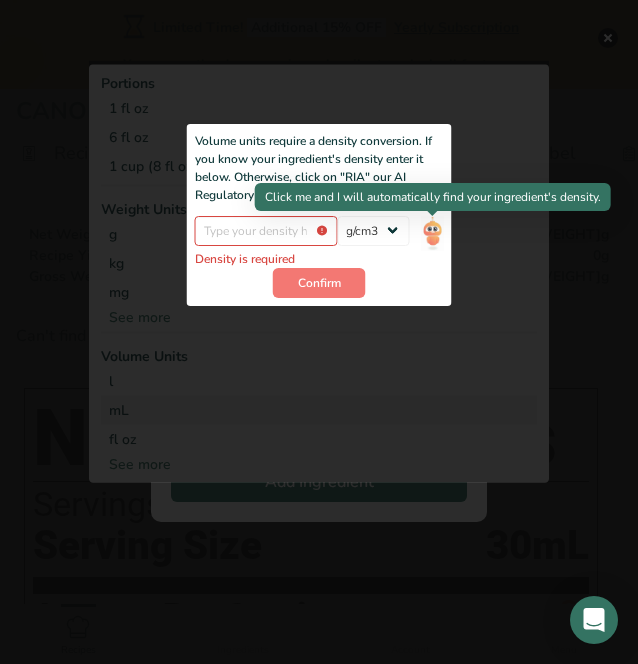 click at bounding box center (432, 233) 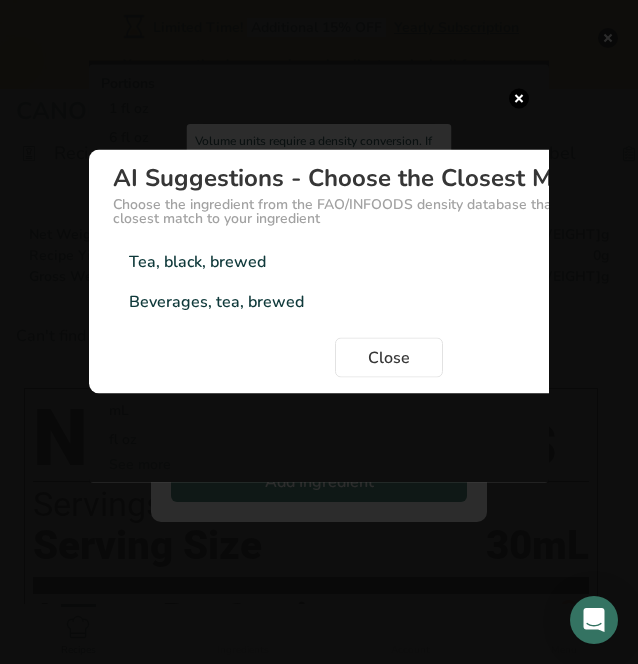 click on "Tea, black, brewed" at bounding box center (197, 262) 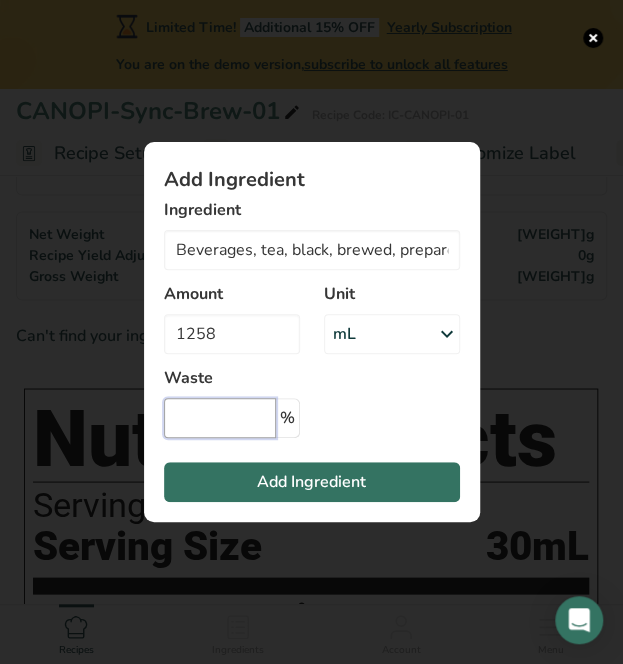 click at bounding box center [220, 418] 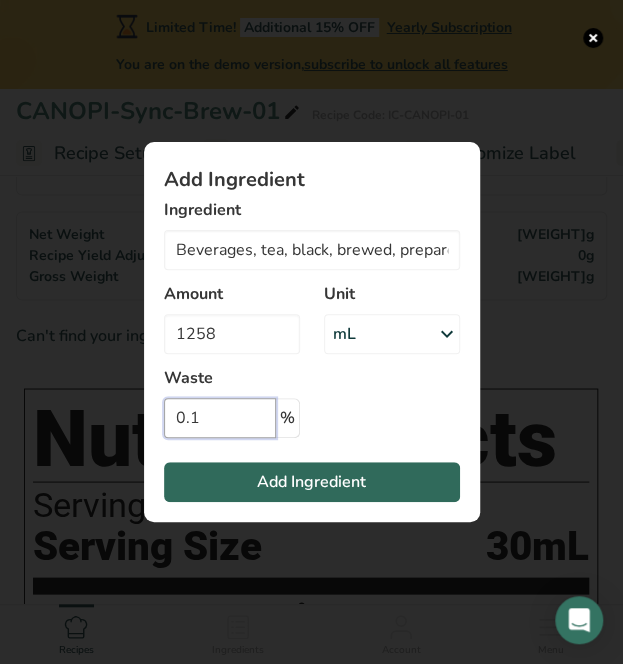 type on "0.1" 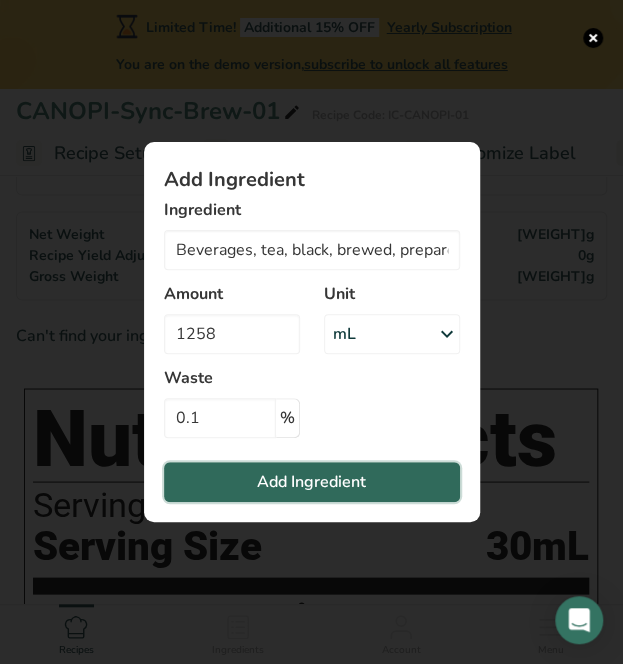 click on "Add Ingredient" at bounding box center [312, 482] 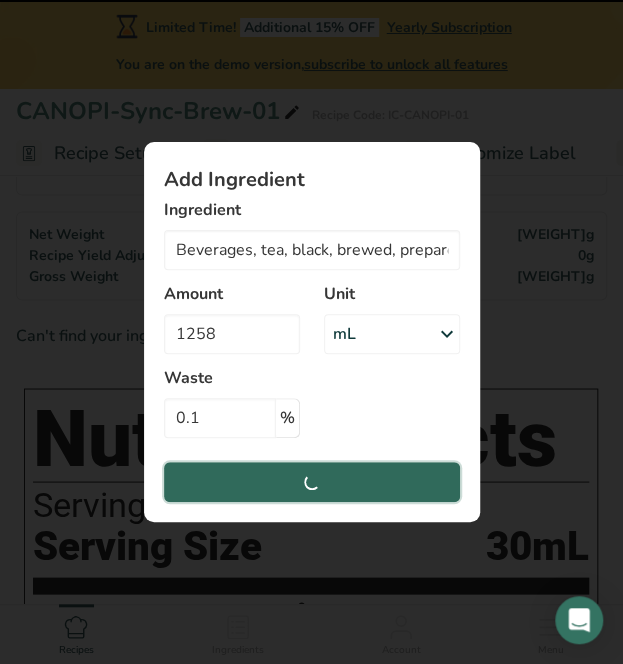 type 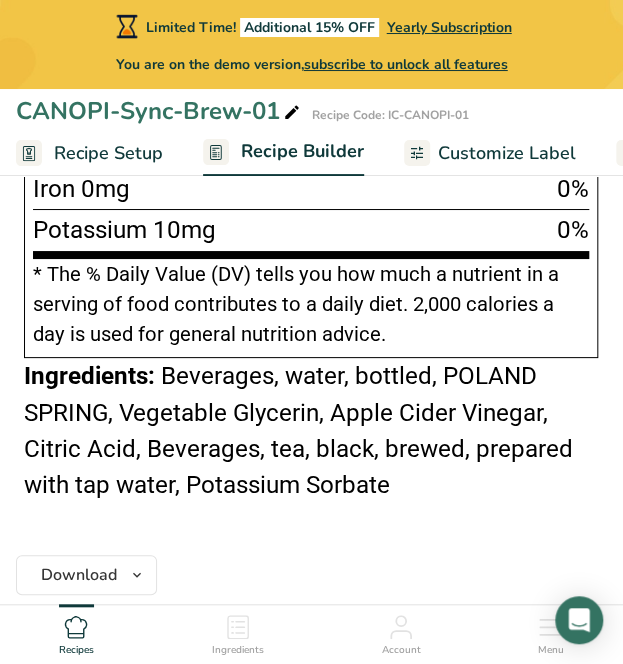 scroll, scrollTop: 1747, scrollLeft: 0, axis: vertical 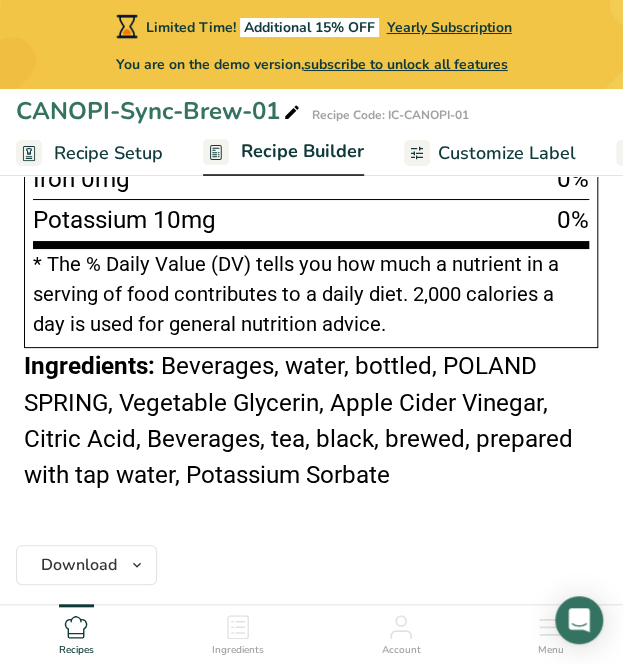 click on "Recipe Builder" at bounding box center [302, 151] 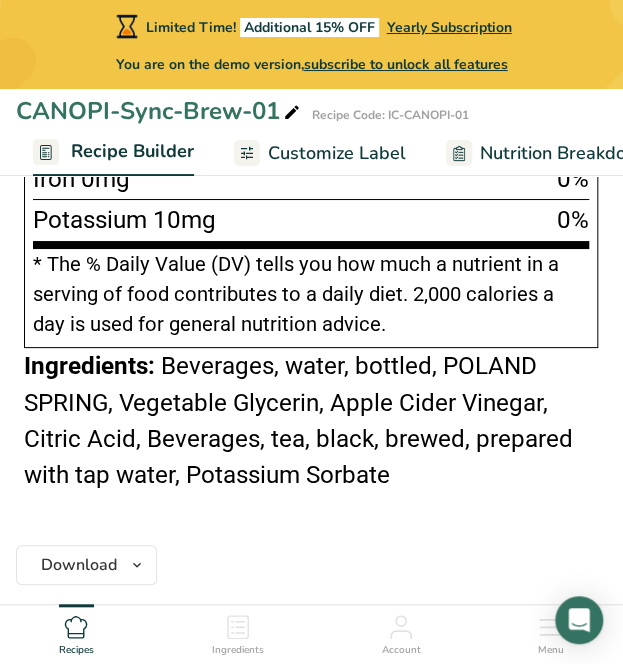 scroll, scrollTop: 0, scrollLeft: 177, axis: horizontal 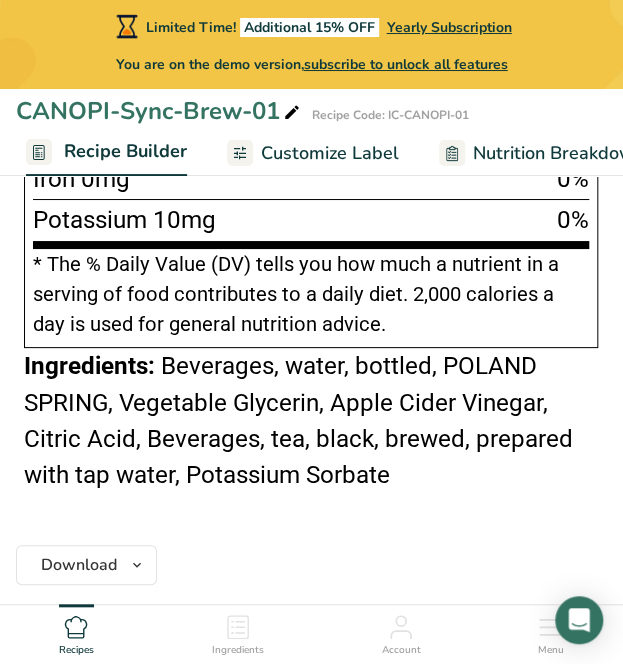 click on "Recipe Builder" at bounding box center [125, 151] 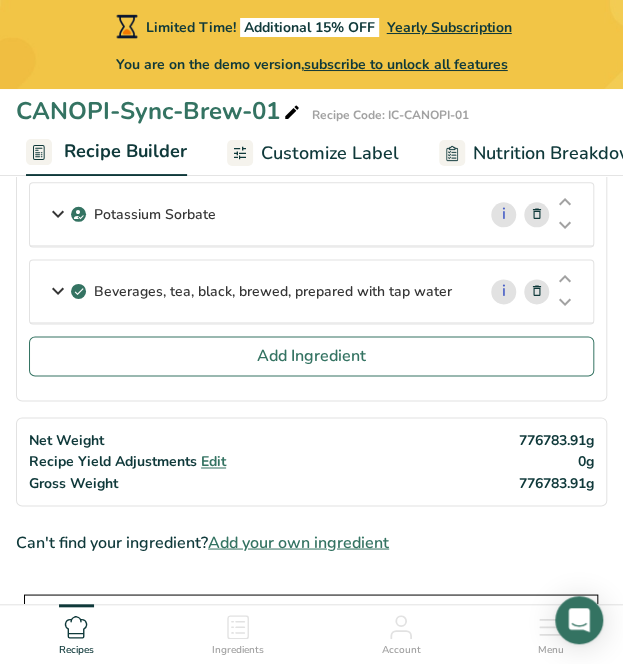scroll, scrollTop: 419, scrollLeft: 0, axis: vertical 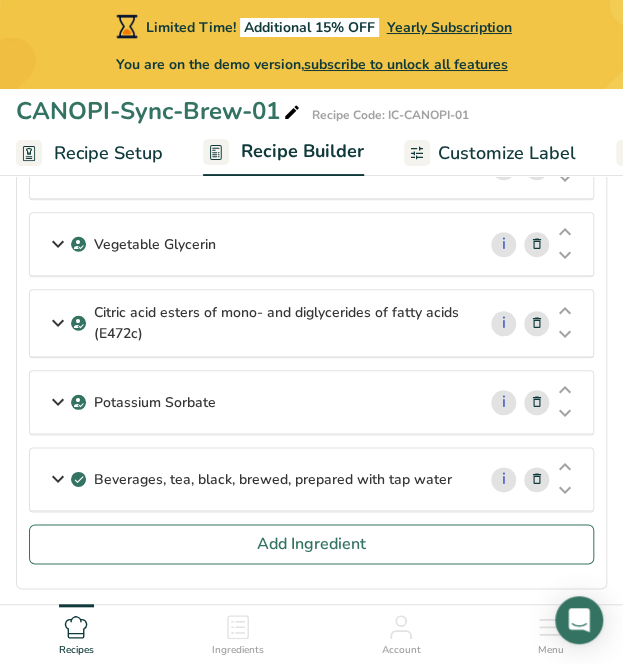 click on "Recipe Setup" at bounding box center (108, 153) 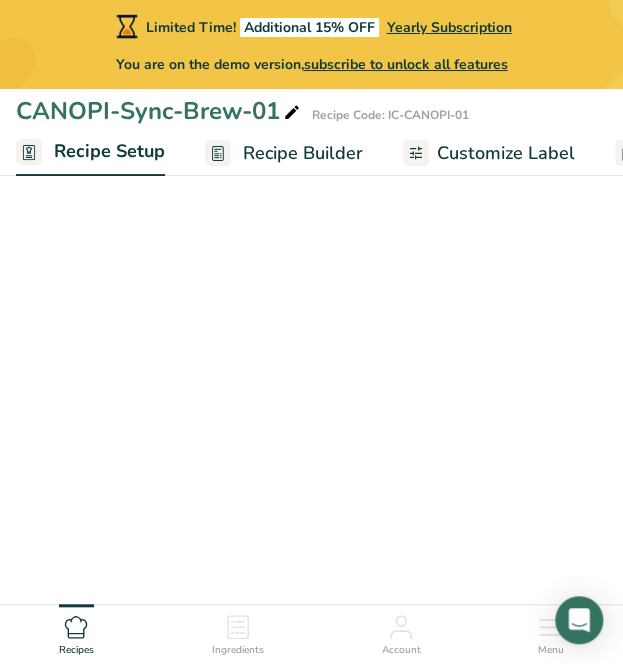 select on "17" 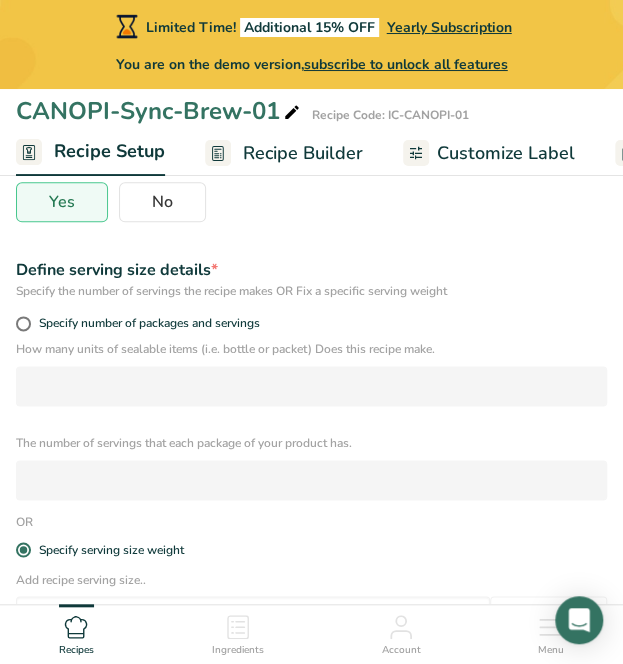 scroll, scrollTop: 419, scrollLeft: 0, axis: vertical 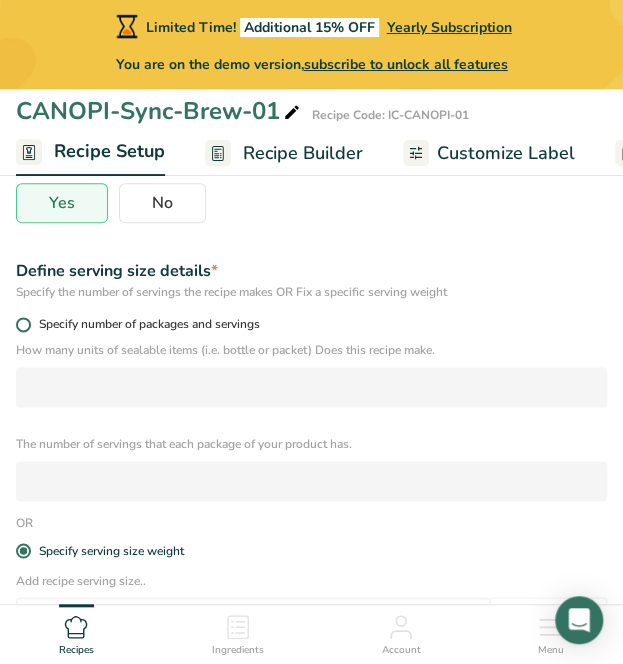 click at bounding box center [23, 324] 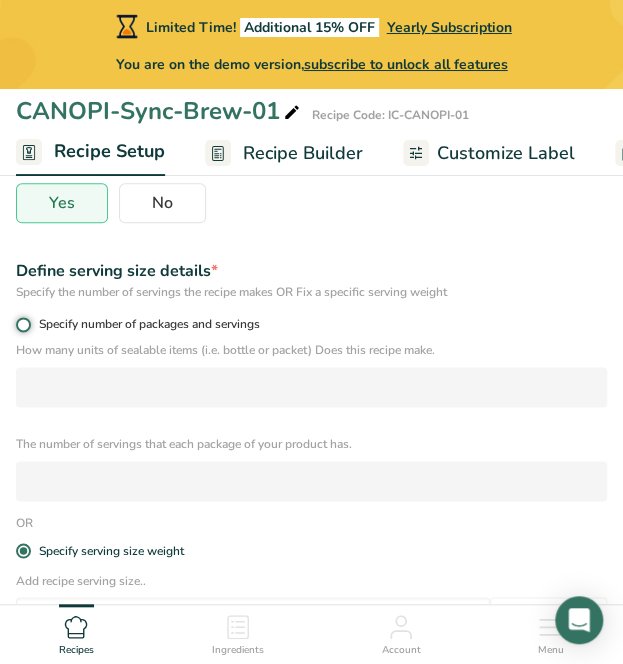 click on "Specify number of packages and servings" at bounding box center (22, 324) 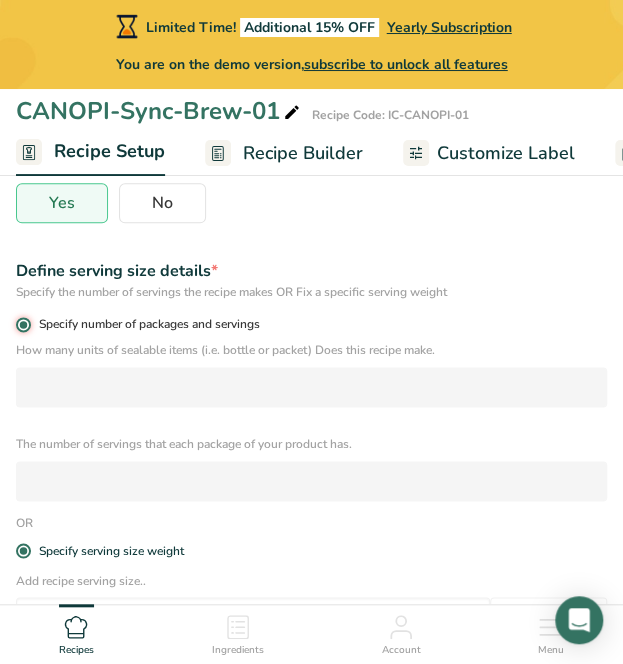 radio on "false" 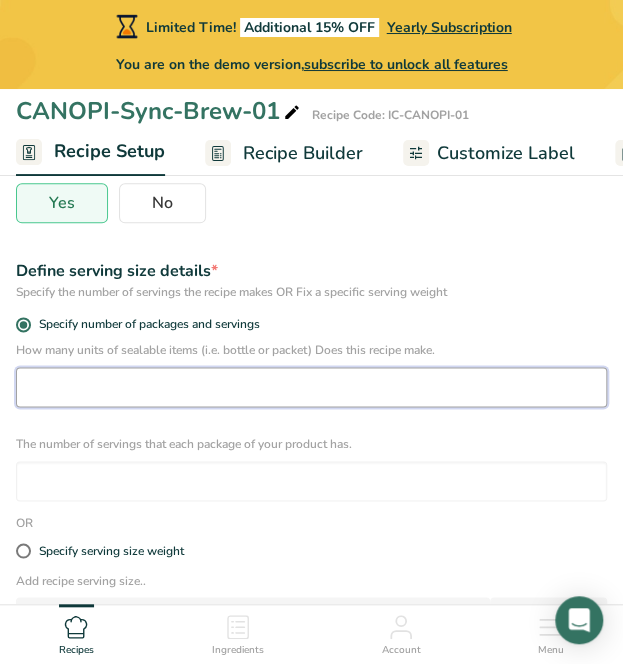 click at bounding box center (311, 387) 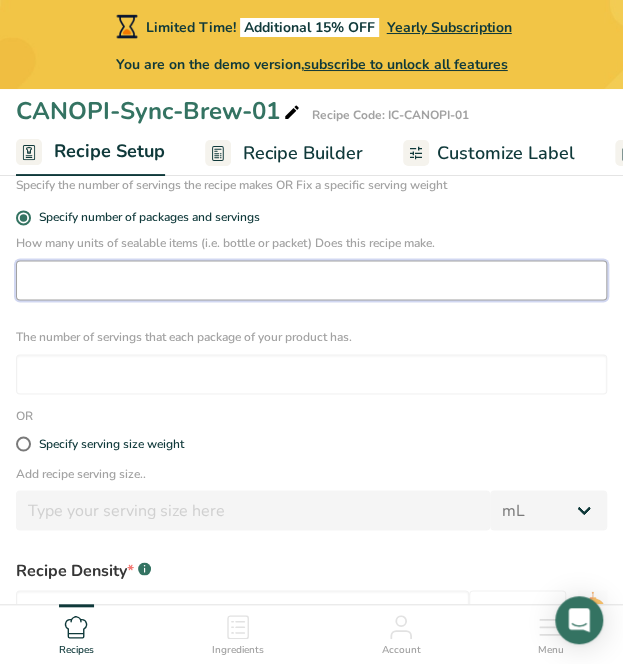 scroll, scrollTop: 527, scrollLeft: 0, axis: vertical 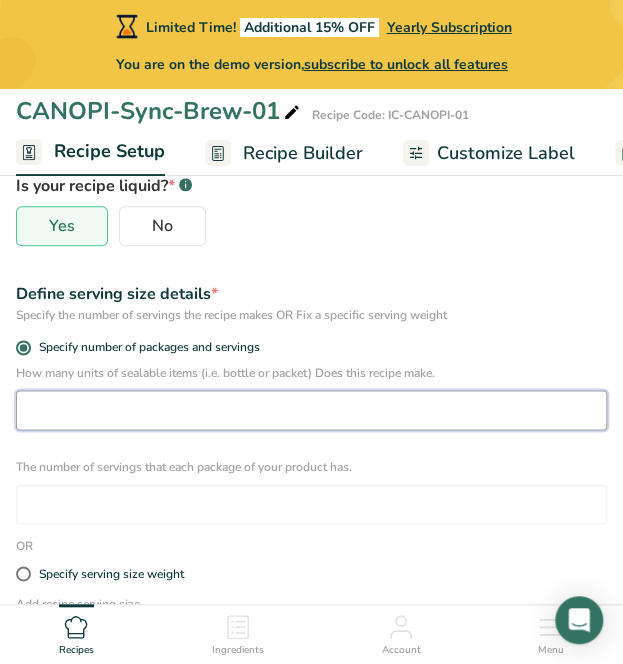 click on "[NUMBER]" at bounding box center [311, 410] 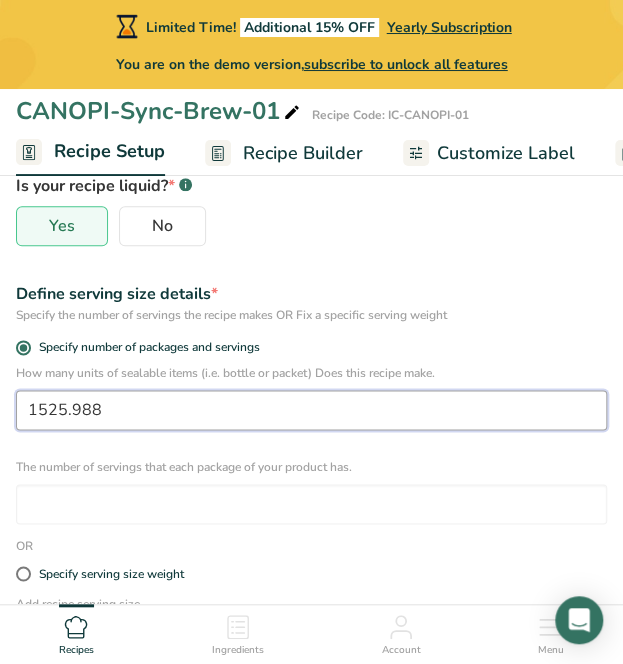 type on "1525.988" 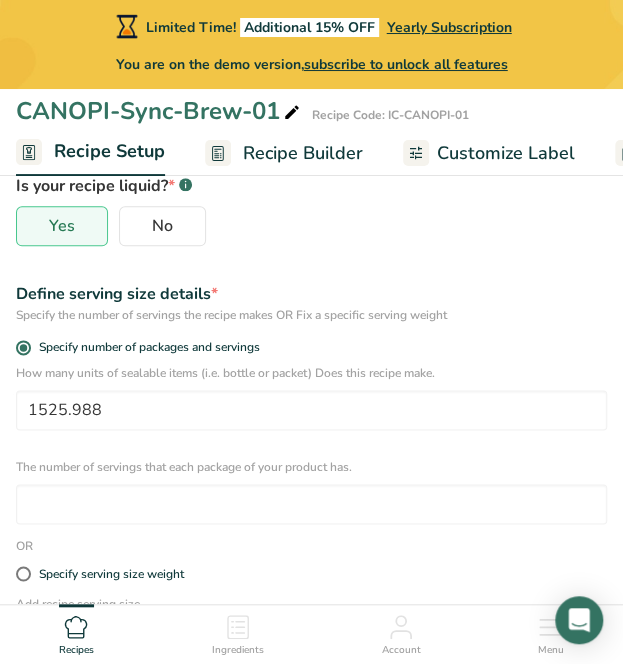 click on "Define serving size details *" at bounding box center (311, 294) 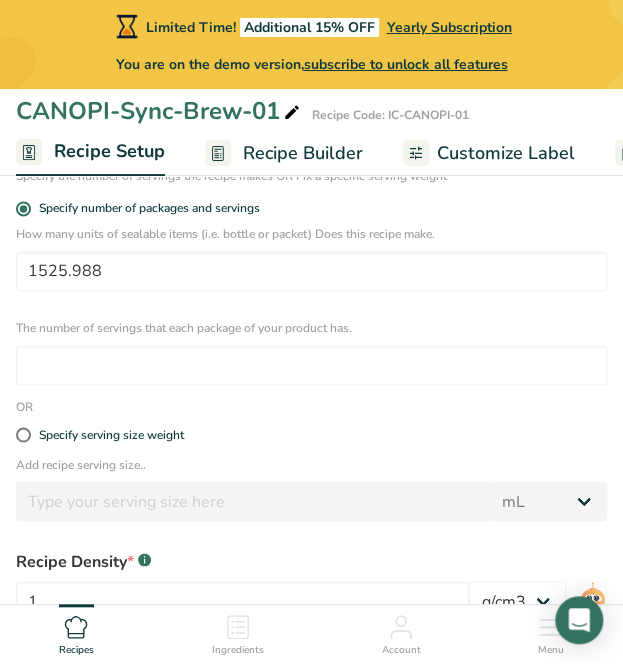 scroll, scrollTop: 536, scrollLeft: 0, axis: vertical 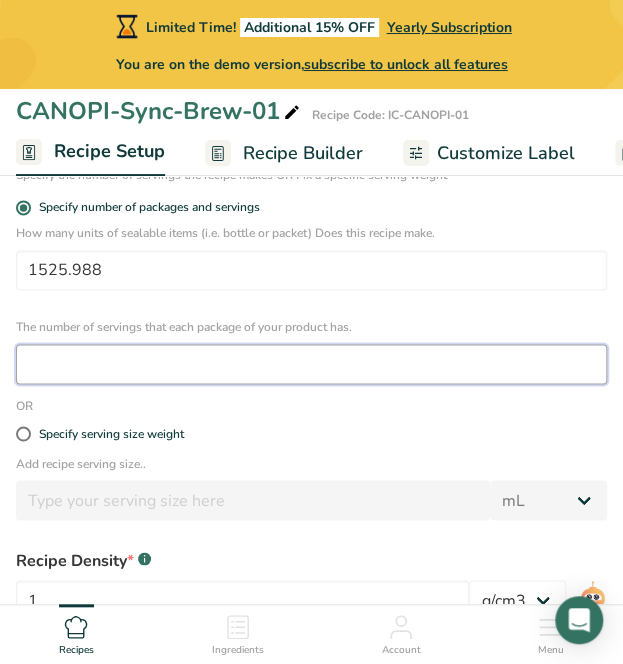 click at bounding box center (311, 364) 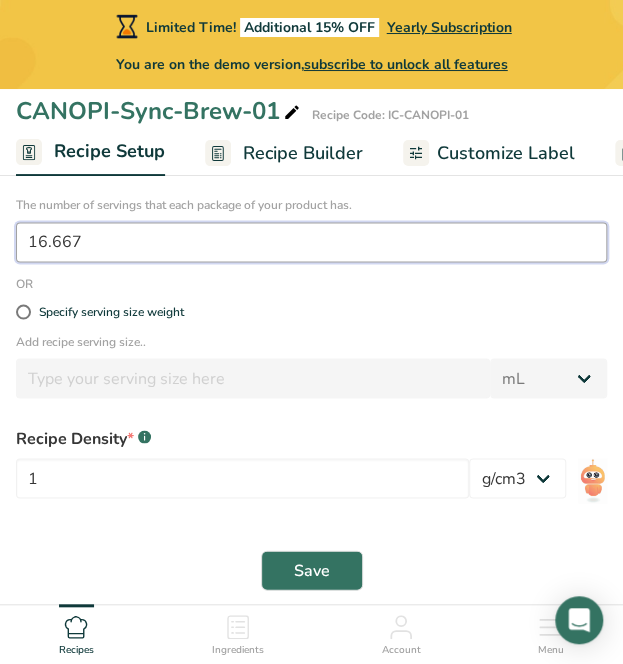 scroll, scrollTop: 660, scrollLeft: 0, axis: vertical 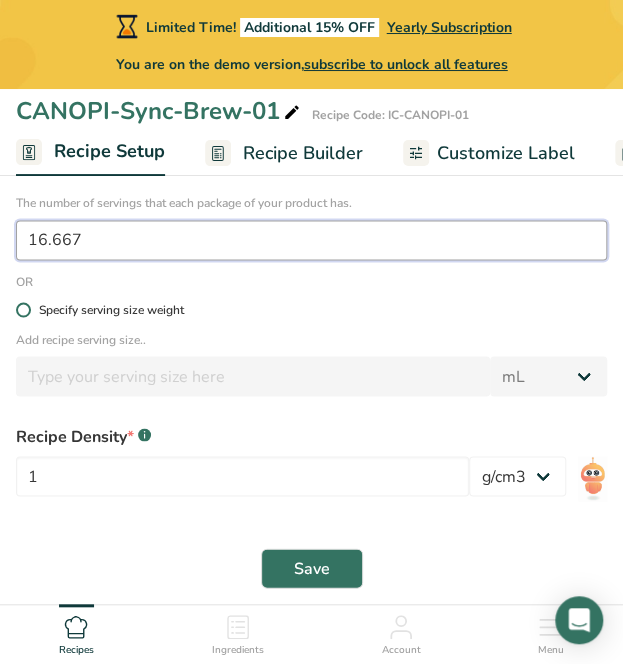 type on "16.667" 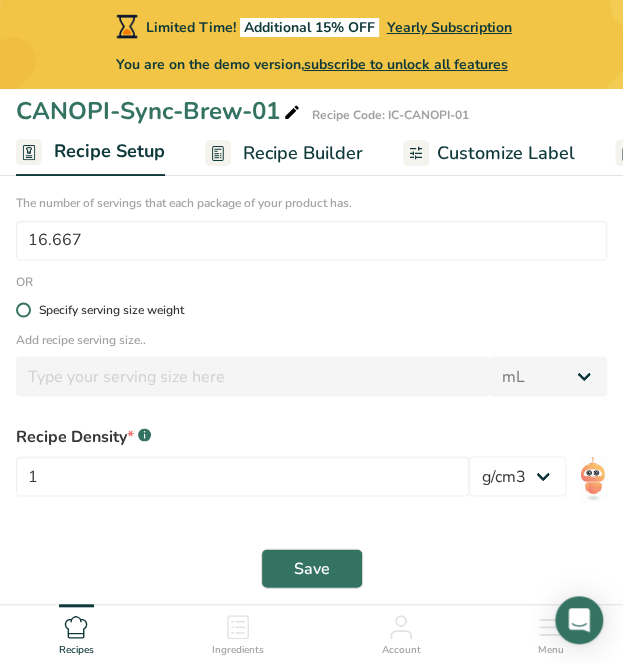 click at bounding box center [23, 309] 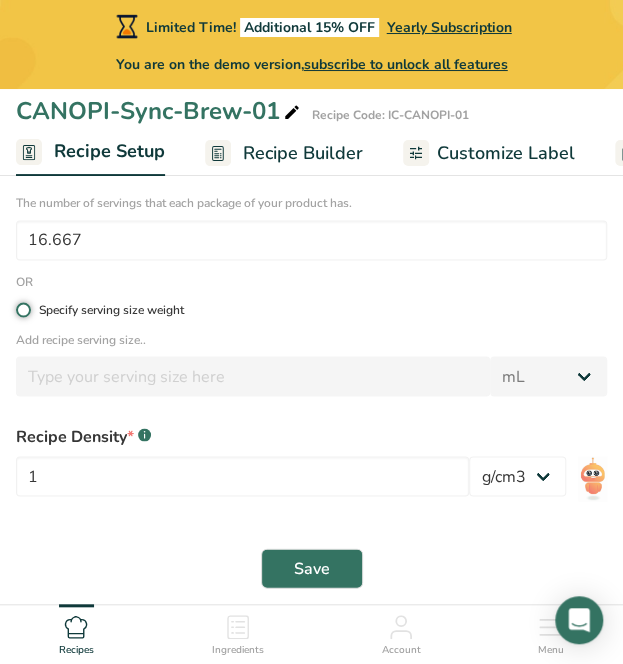 click on "Specify serving size weight" at bounding box center [22, 309] 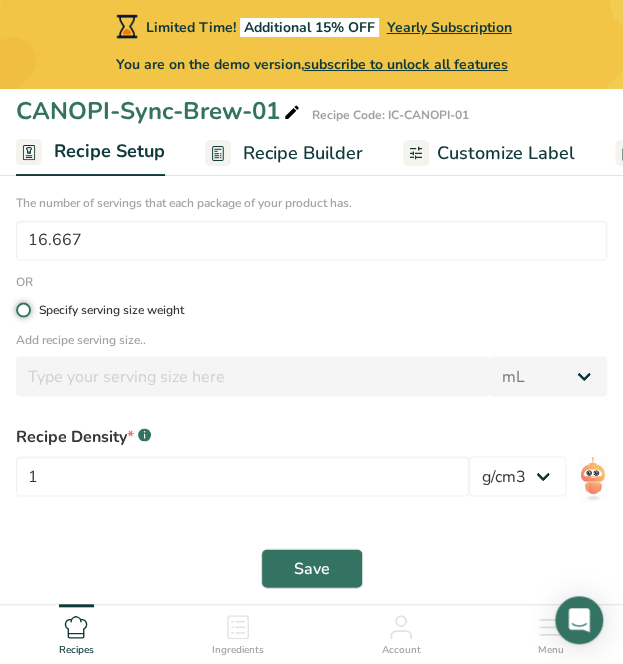 radio on "true" 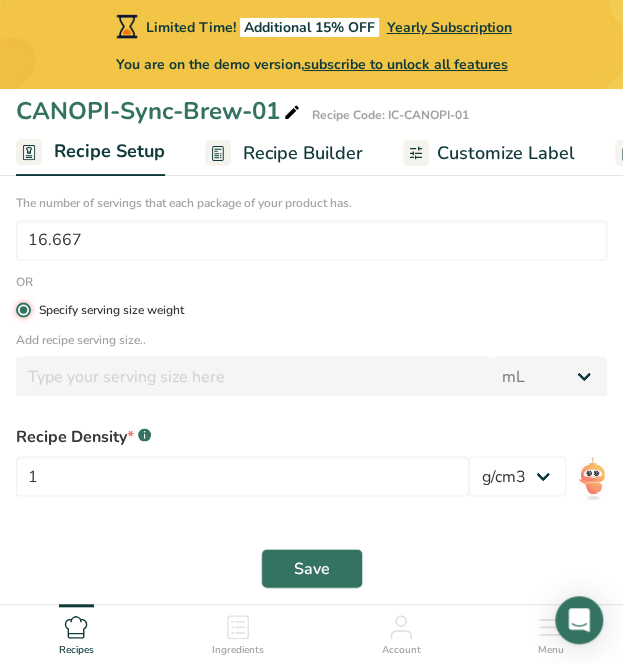 radio on "false" 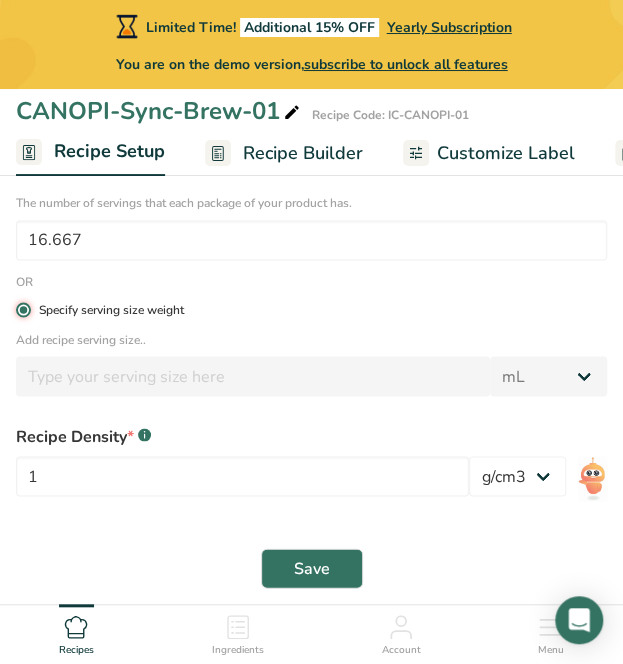 type 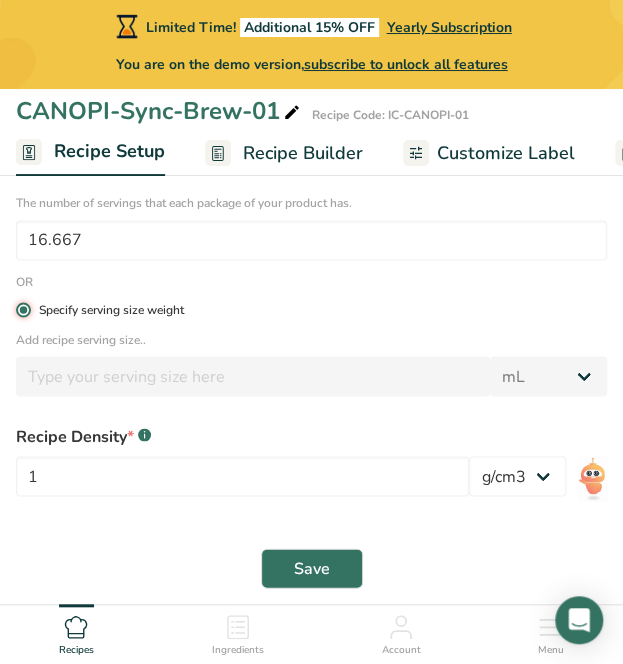type 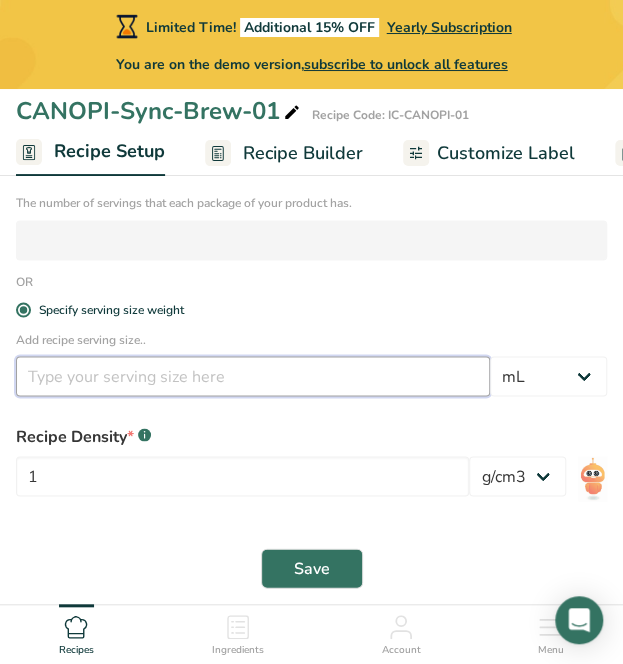 click at bounding box center (253, 376) 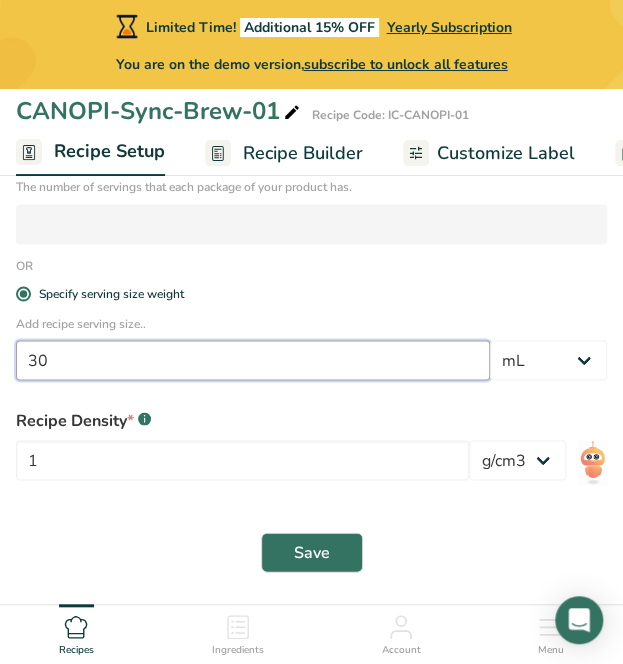 scroll, scrollTop: 676, scrollLeft: 0, axis: vertical 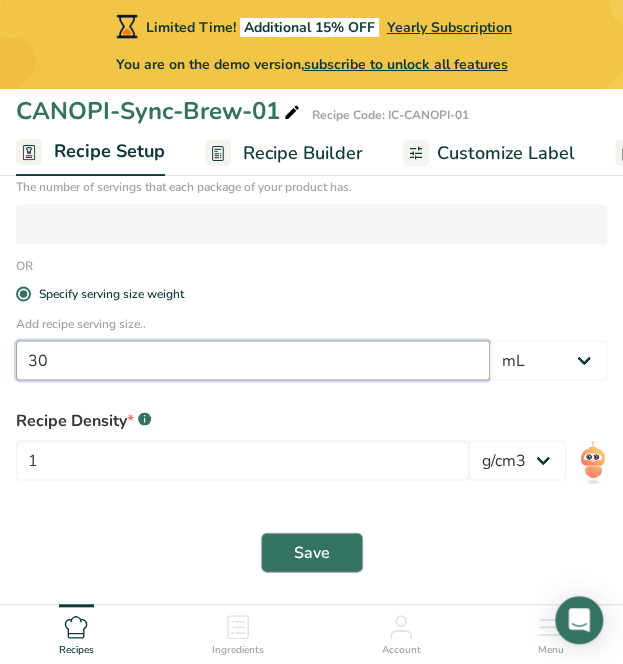 type on "30" 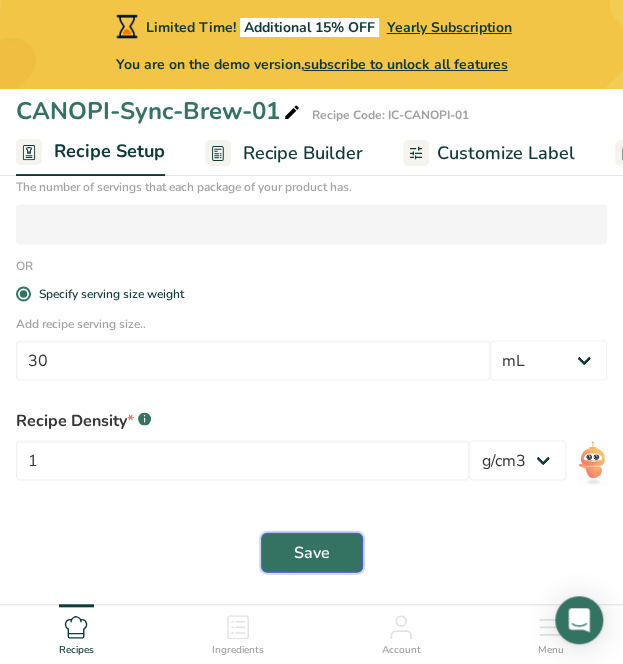 click on "Save" at bounding box center (312, 552) 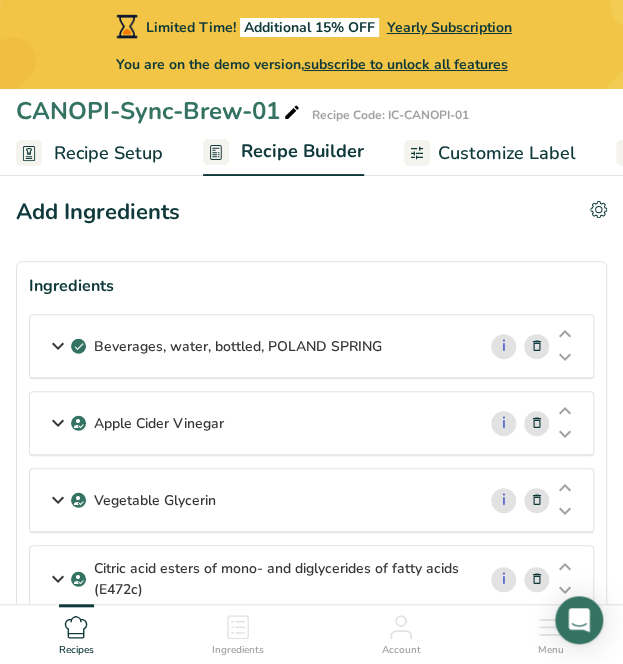 scroll, scrollTop: 0, scrollLeft: 0, axis: both 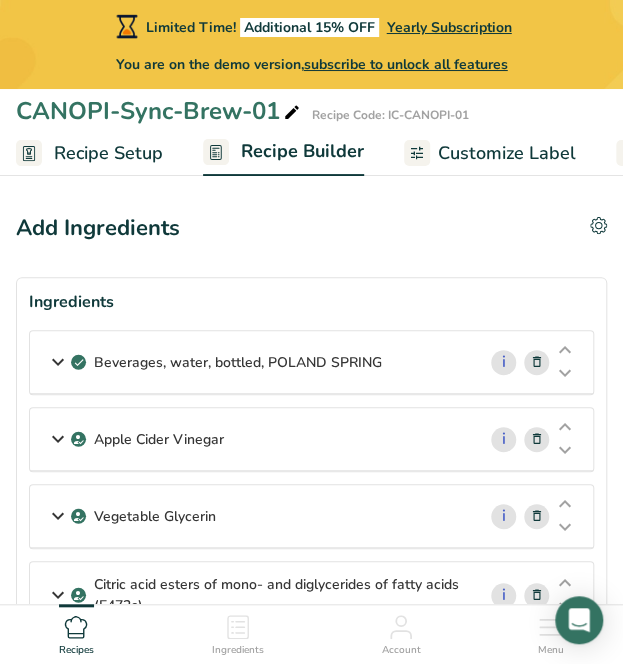 click at bounding box center (292, 113) 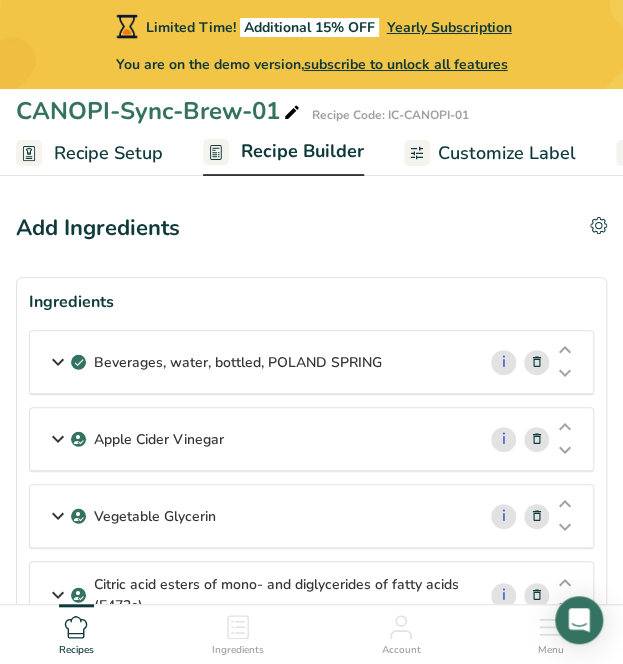 click on "Recipe Builder" at bounding box center (302, 151) 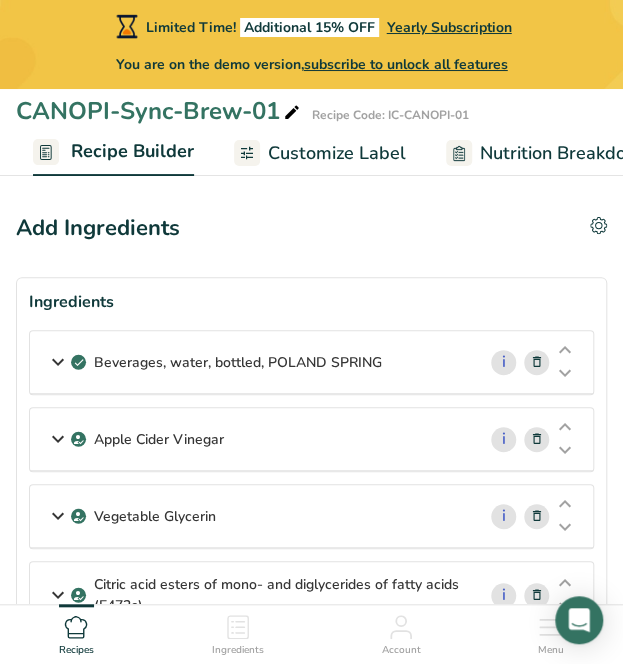 scroll, scrollTop: 0, scrollLeft: 177, axis: horizontal 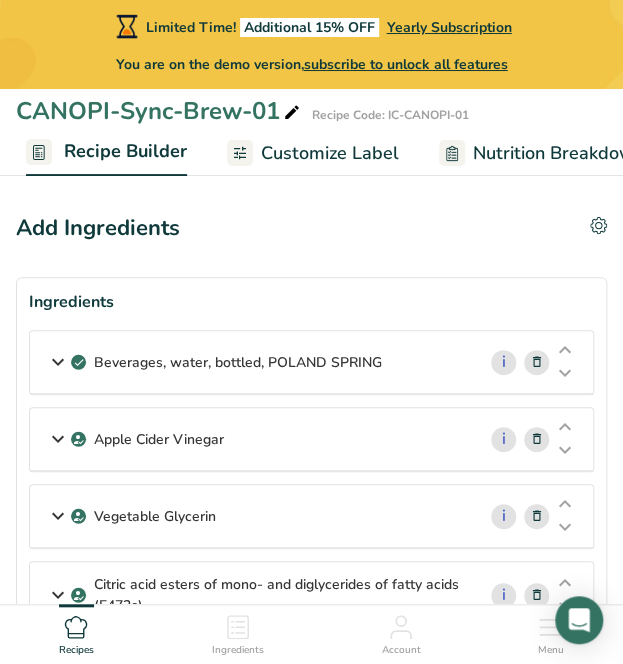 click on "Recipe Builder" at bounding box center (125, 151) 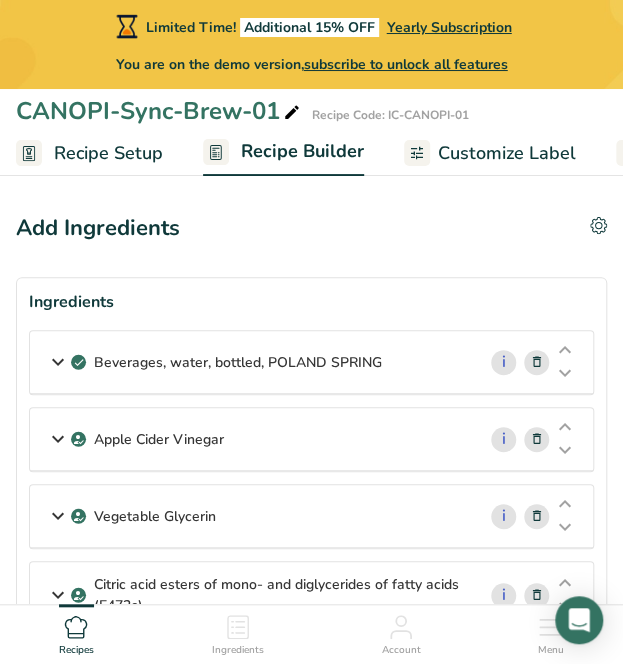 scroll, scrollTop: 0, scrollLeft: 0, axis: both 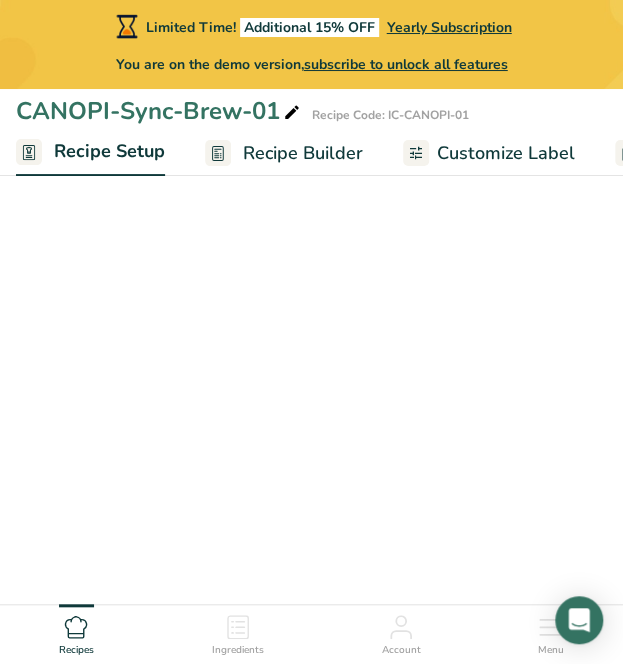 select on "17" 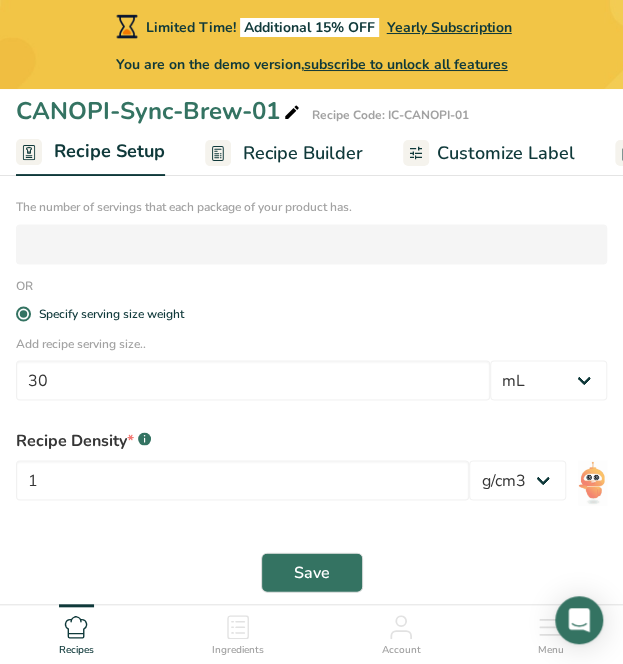 scroll, scrollTop: 654, scrollLeft: 0, axis: vertical 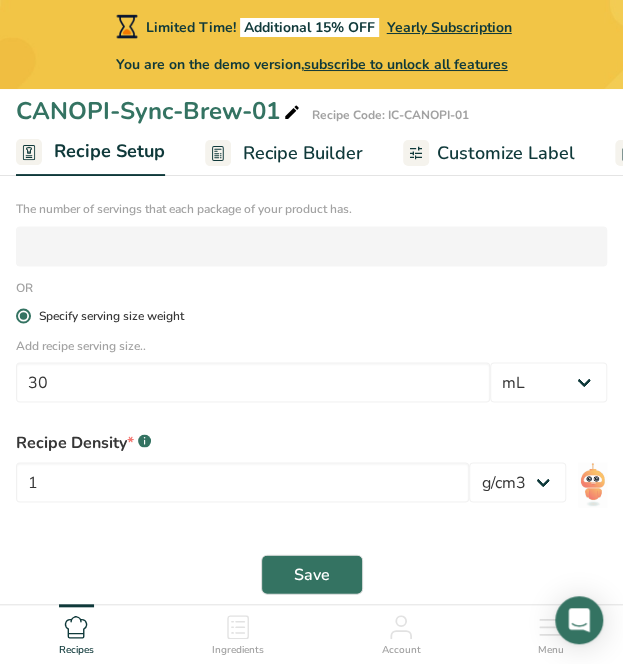 click at bounding box center (23, 315) 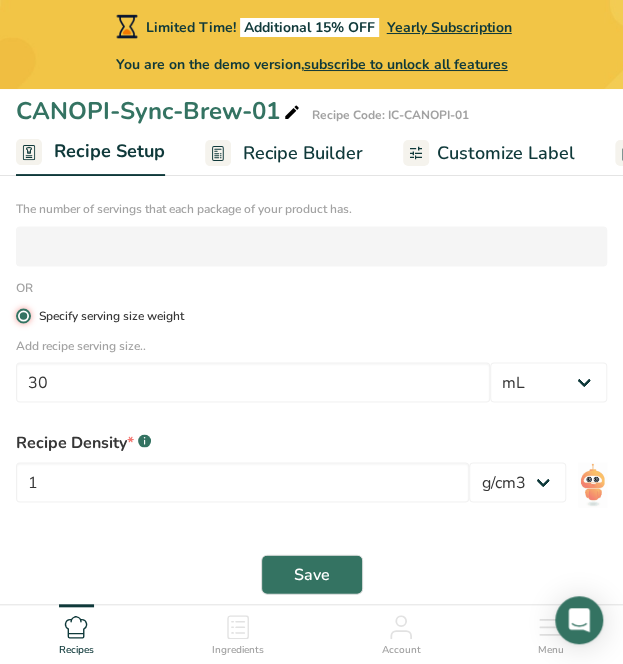 click on "Specify serving size weight" at bounding box center [22, 315] 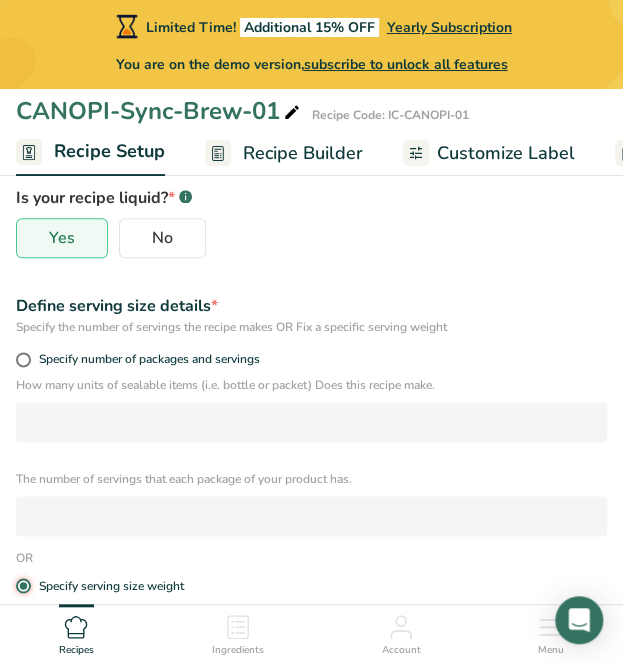 scroll, scrollTop: 380, scrollLeft: 0, axis: vertical 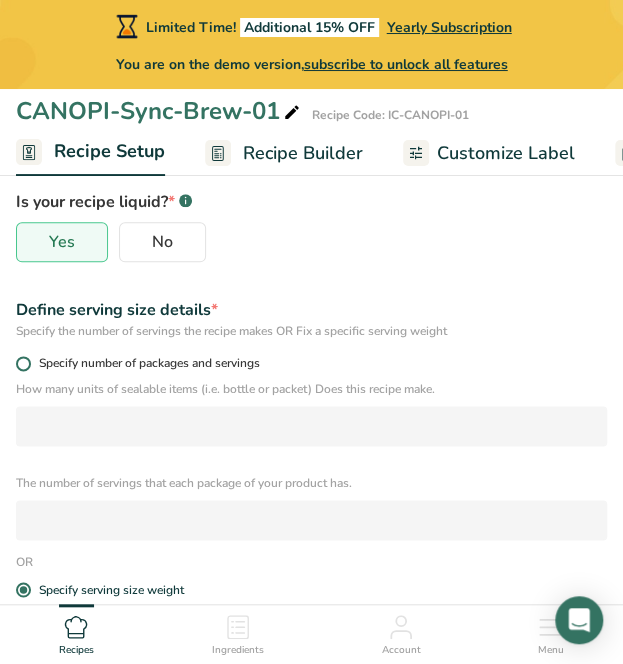click at bounding box center [23, 363] 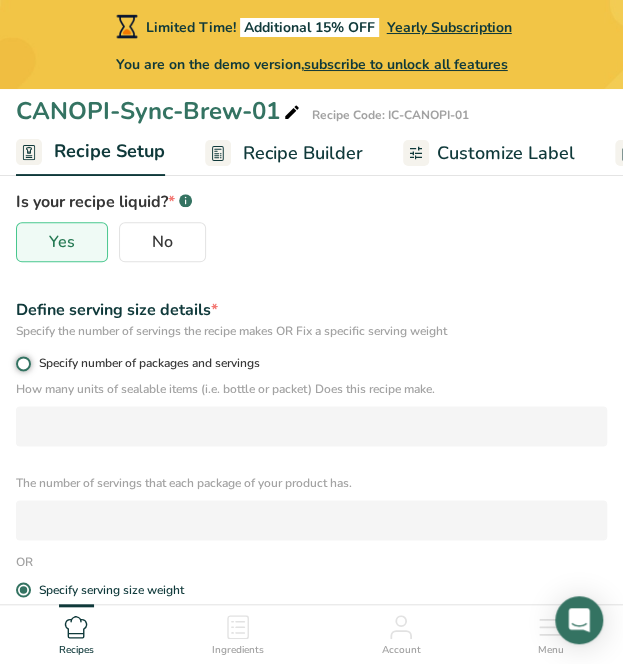 click on "Specify number of packages and servings" at bounding box center [22, 363] 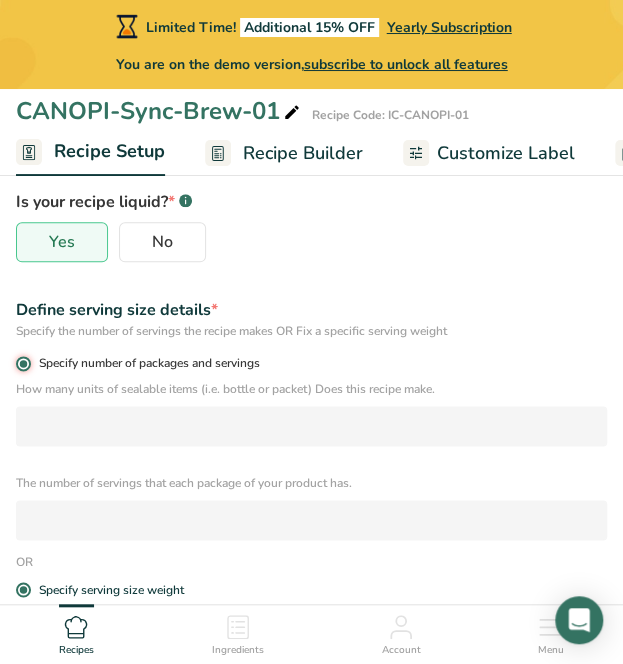 radio on "false" 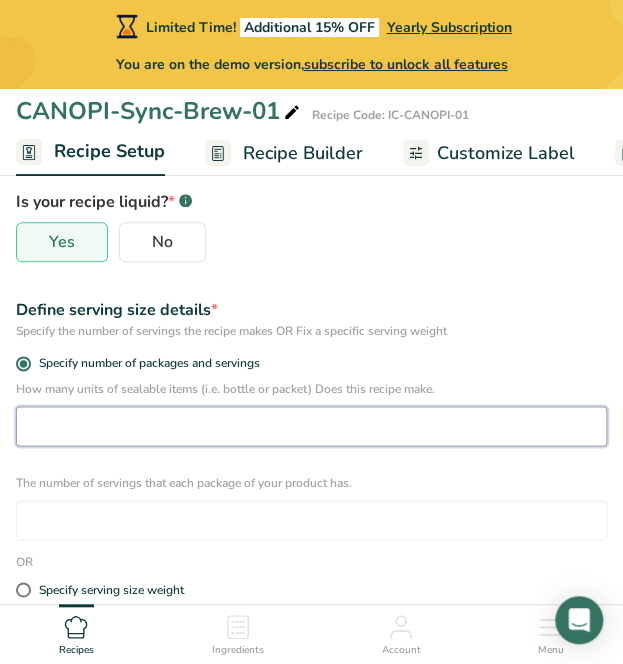 click at bounding box center (311, 426) 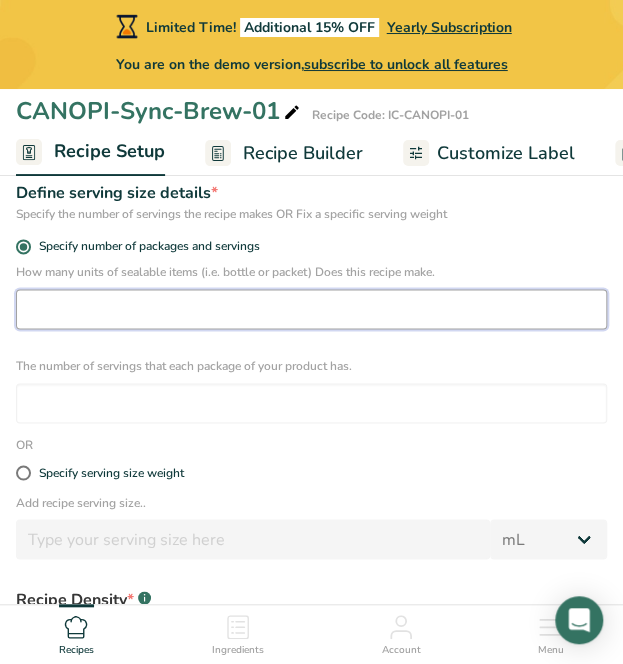 scroll, scrollTop: 498, scrollLeft: 0, axis: vertical 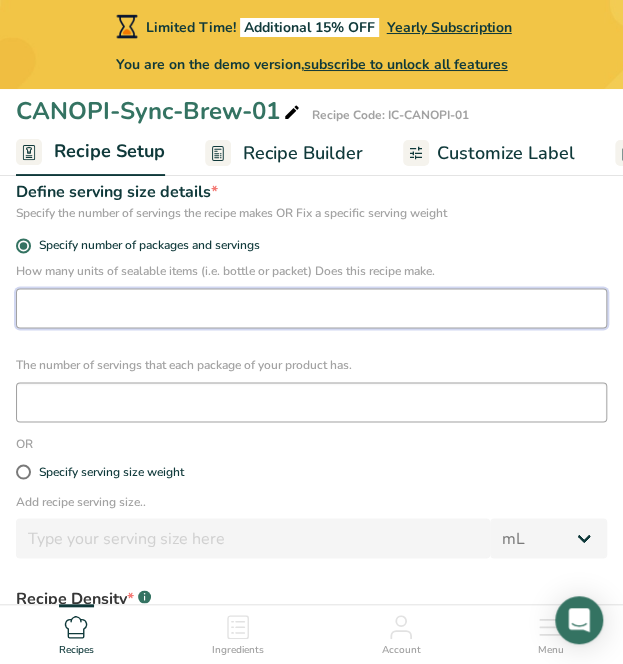 type on "[NUMBER]" 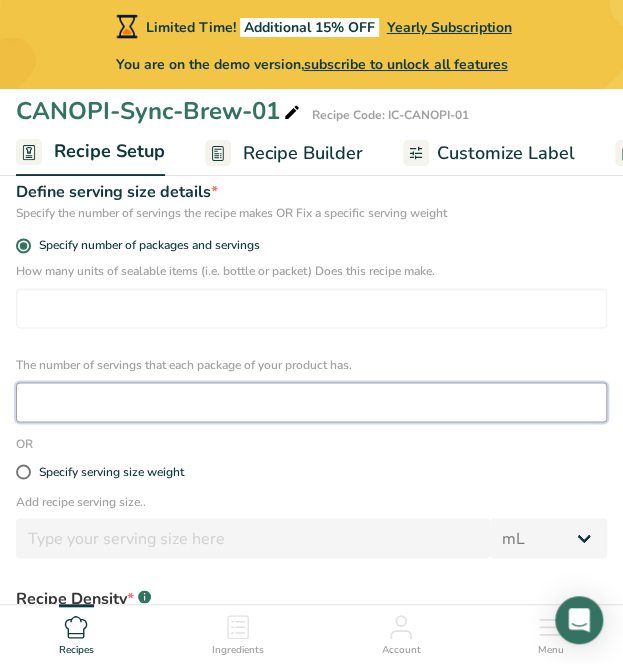 click at bounding box center (311, 402) 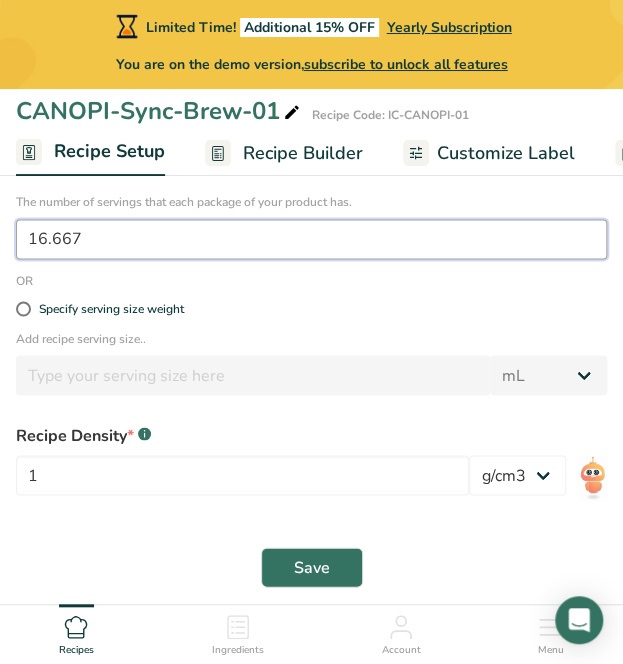 scroll, scrollTop: 676, scrollLeft: 0, axis: vertical 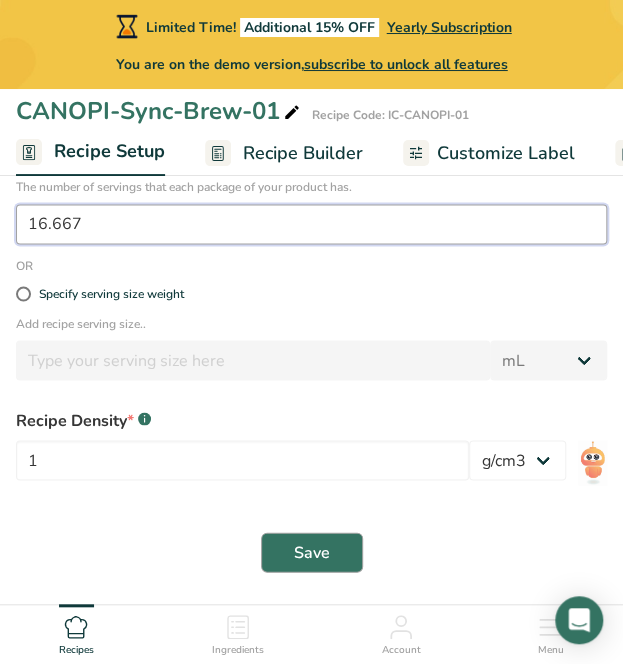type on "16.667" 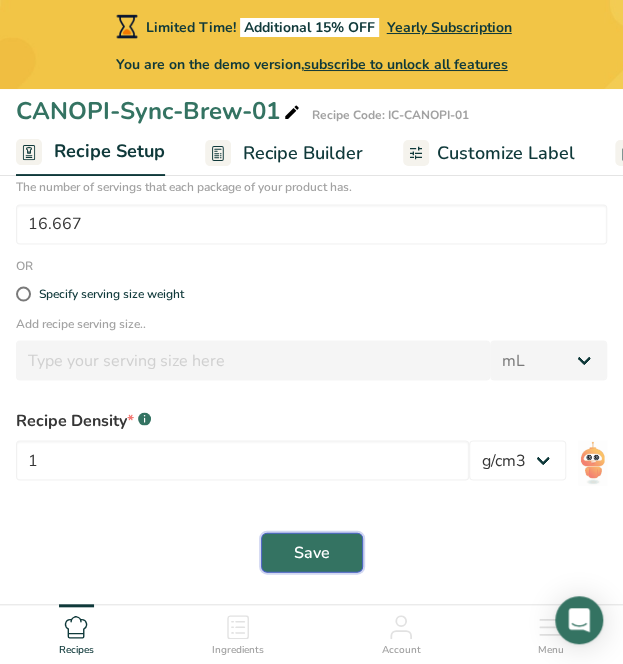 click on "Save" at bounding box center [312, 552] 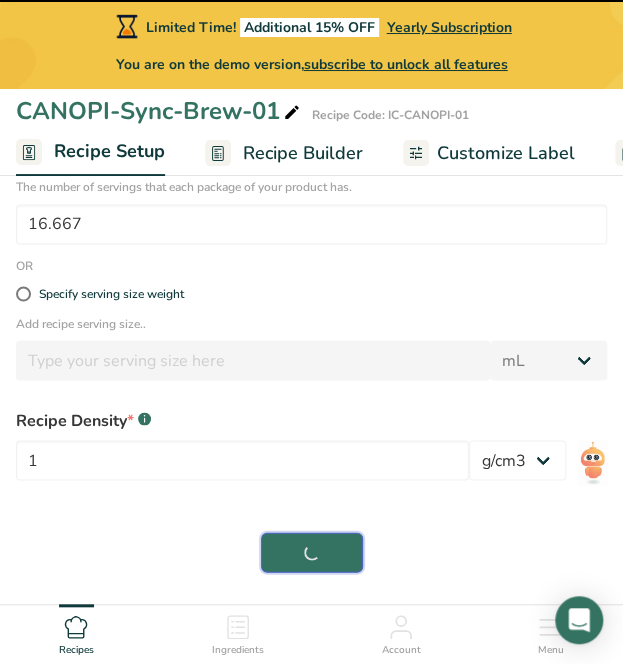 select on "0" 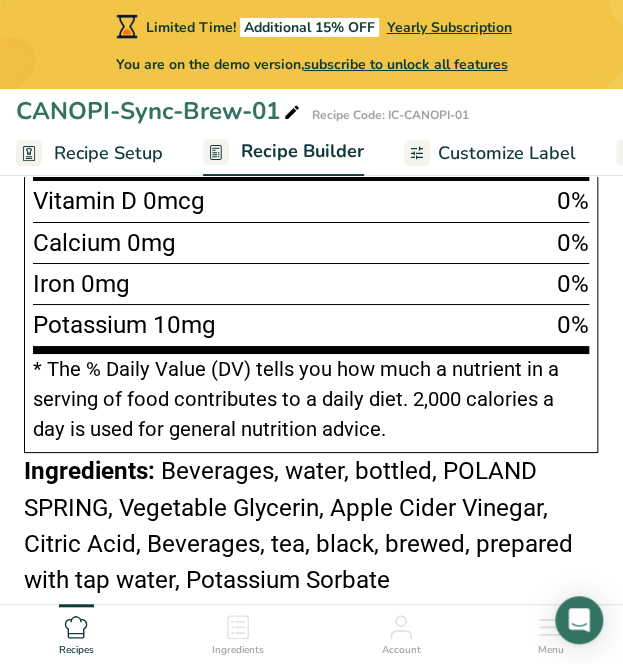 scroll, scrollTop: 1644, scrollLeft: 0, axis: vertical 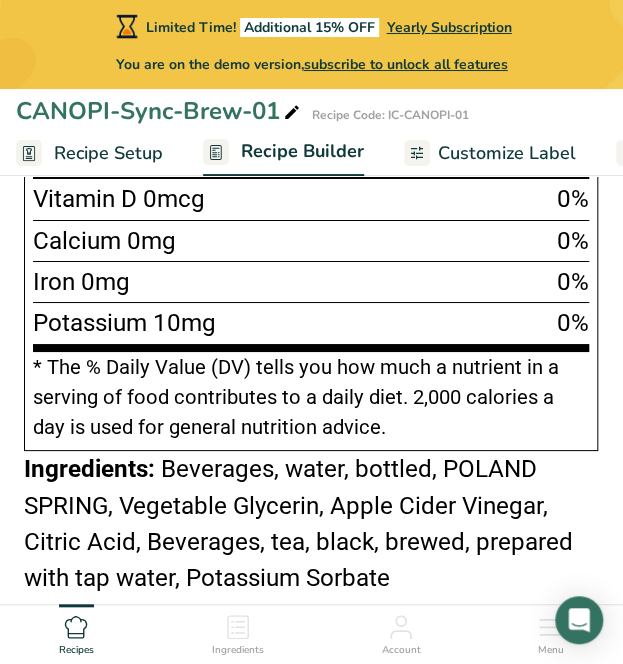 click on "Beverages, water, bottled, POLAND SPRING, Vegetable Glycerin, Apple Cider Vinegar, Citric Acid, Beverages, tea, black, brewed, prepared with tap water, Potassium Sorbate" at bounding box center (298, 523) 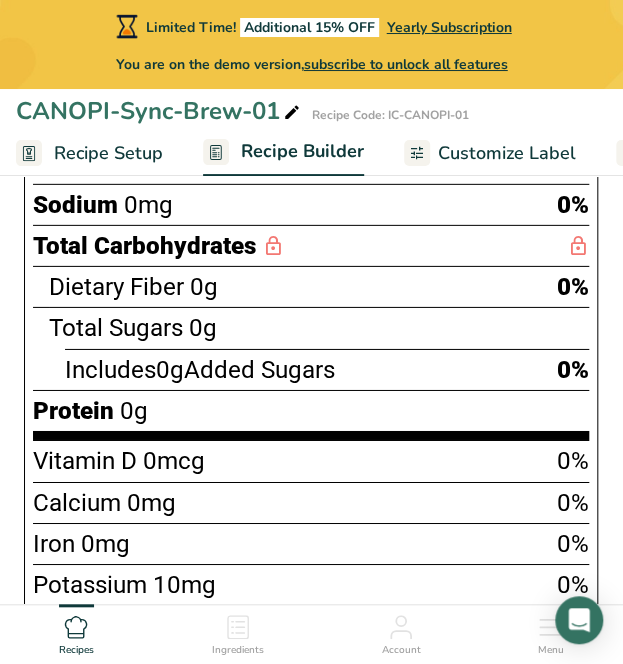 scroll, scrollTop: 1380, scrollLeft: 0, axis: vertical 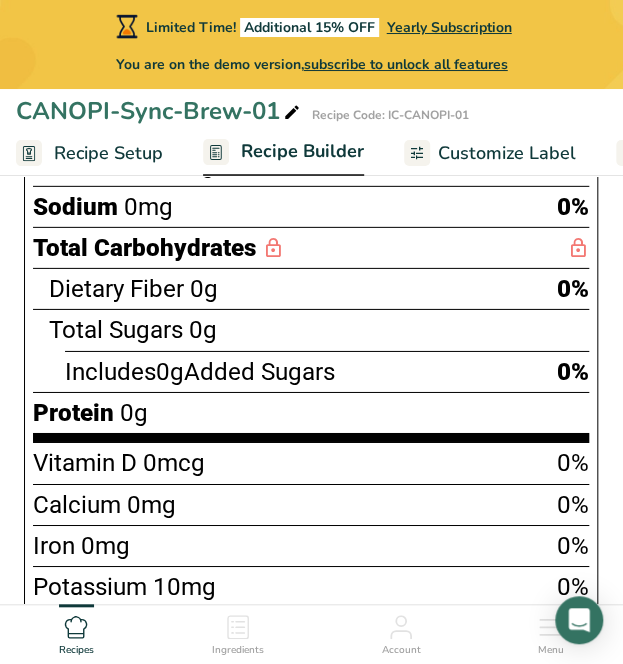 click on "Recipe Builder" at bounding box center (302, 151) 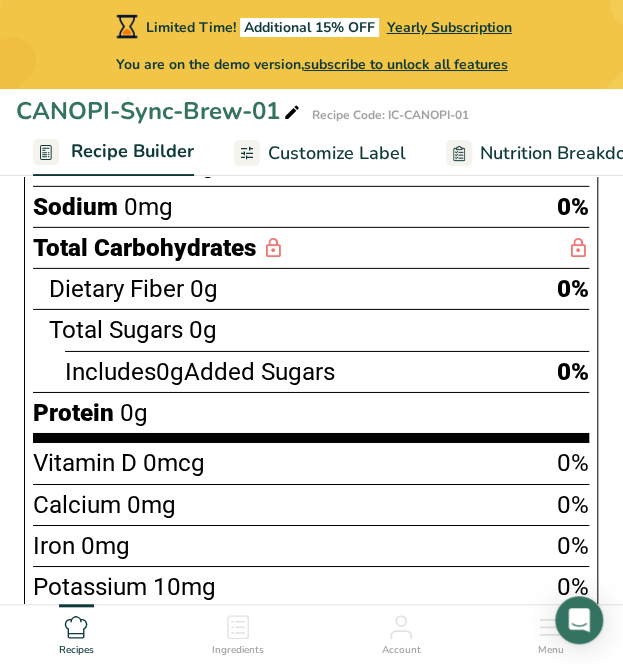 scroll, scrollTop: 0, scrollLeft: 177, axis: horizontal 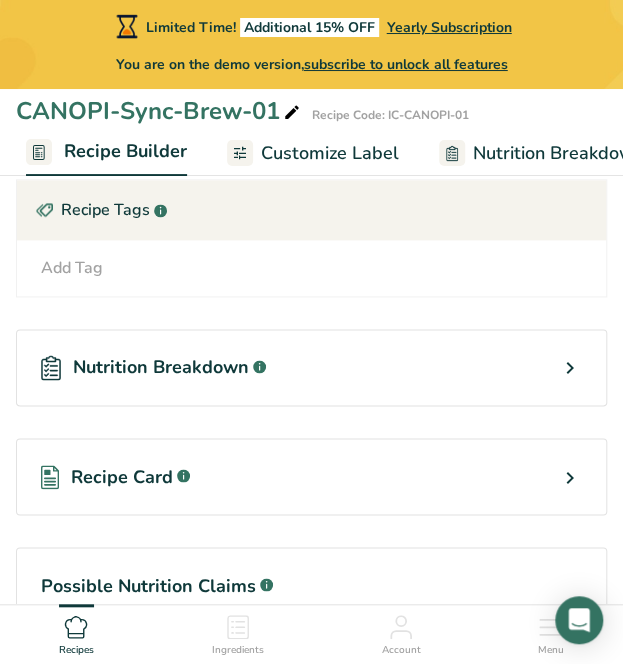 click on "Nutrition Breakdown
.a-a{fill:#347362;}.b-a{fill:#fff;}" at bounding box center [311, 367] 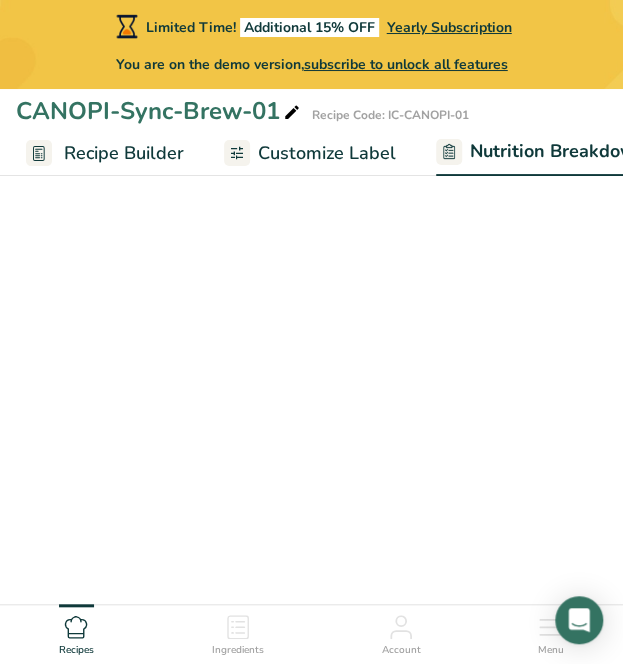 select on "Calories" 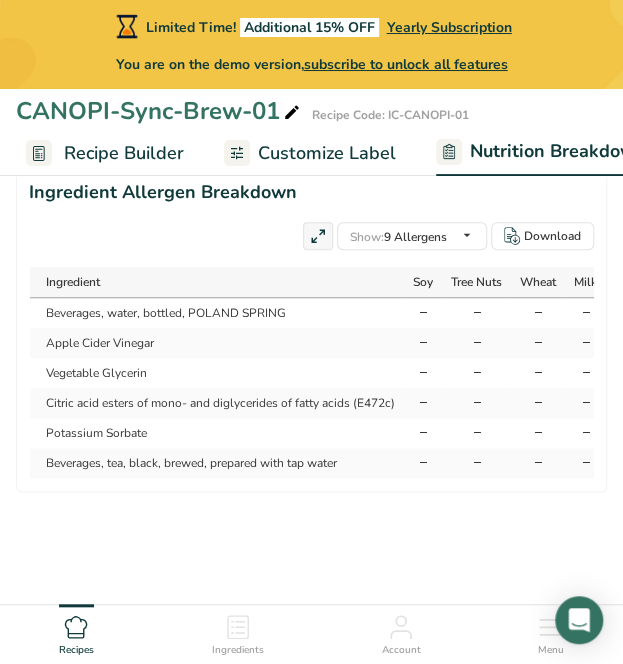 scroll, scrollTop: 2074, scrollLeft: 0, axis: vertical 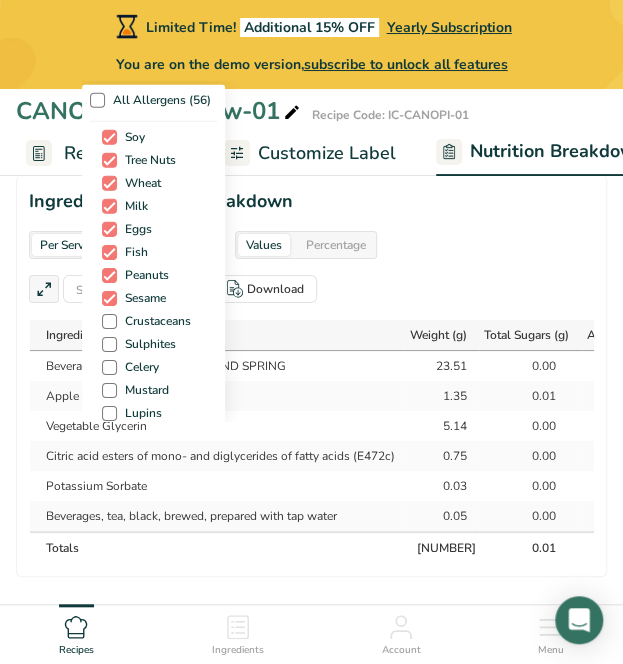 click on "All Allergens (56)
Soy
Tree Nuts
Wheat
Milk
Eggs
Fish
Peanuts
Sesame
Crustaceans
Sulphites
Celery
Mustard
Lupins
Mollusks
Gluten
Almond
Beech nut
Brazil nut
Butternut
Cashew
Chestnut
Chinquapin
Coconut
Hazelnut
Gingko nut
Hickory nut" at bounding box center [312, 251] 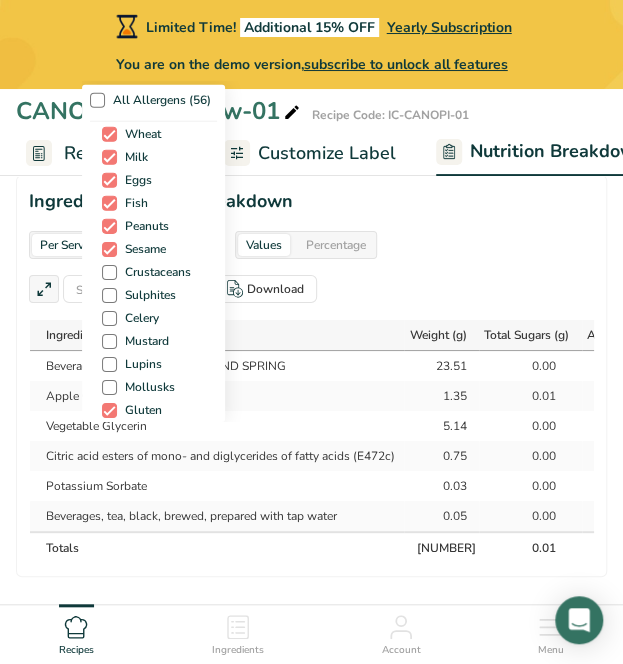 scroll, scrollTop: 53, scrollLeft: 0, axis: vertical 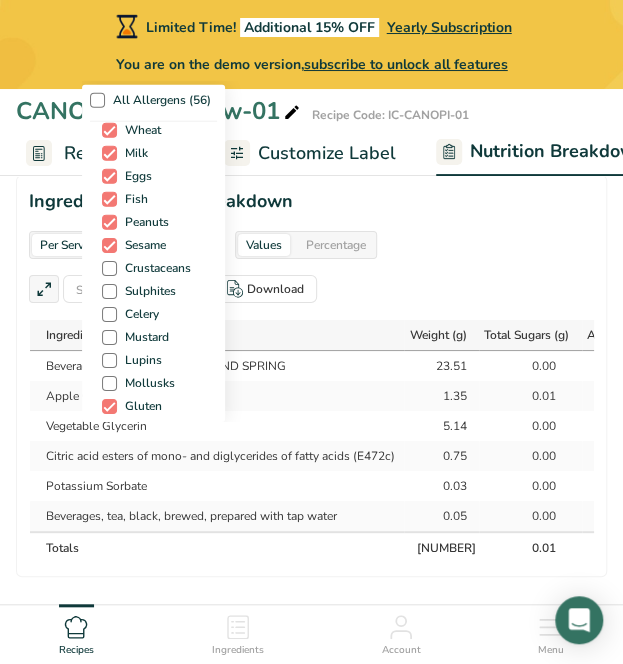 click on "All Allergens (56)
Soy
Tree Nuts
Wheat
Milk
Eggs
Fish
Peanuts
Sesame
Crustaceans
Sulphites
Celery
Mustard
Lupins
Mollusks
Gluten
Almond
Beech nut
Brazil nut
Butternut
Cashew
Chestnut
Chinquapin
Coconut
Hazelnut
Gingko nut
Hickory nut" at bounding box center (312, 251) 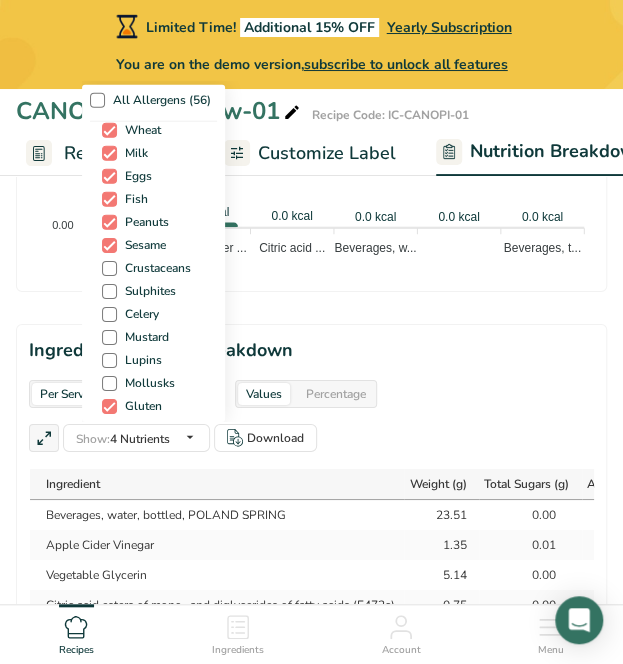 scroll, scrollTop: 1506, scrollLeft: 0, axis: vertical 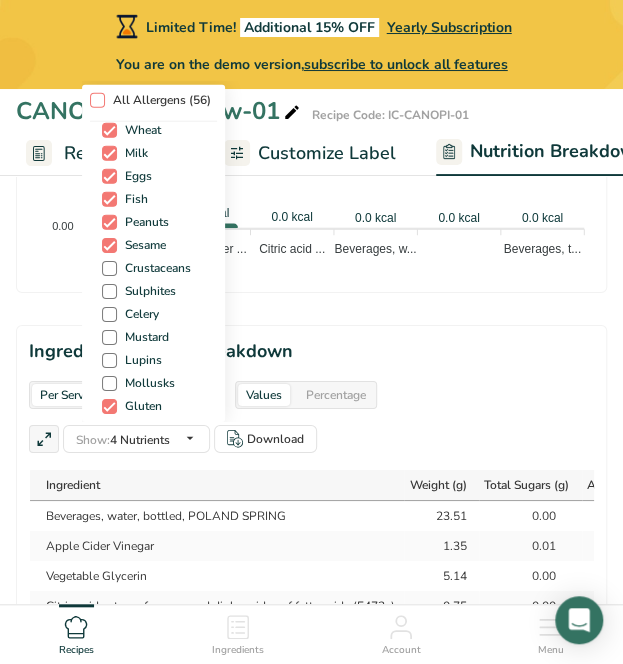 click at bounding box center [97, 100] 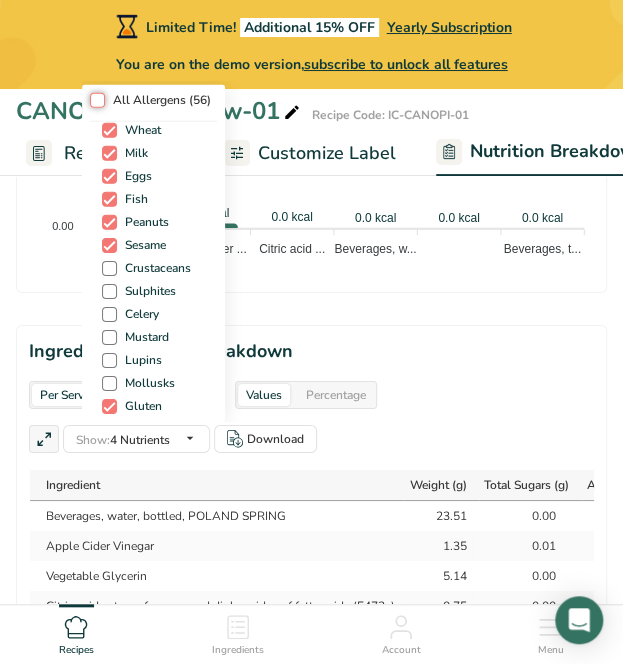 click on "All Allergens (56)" at bounding box center (96, 100) 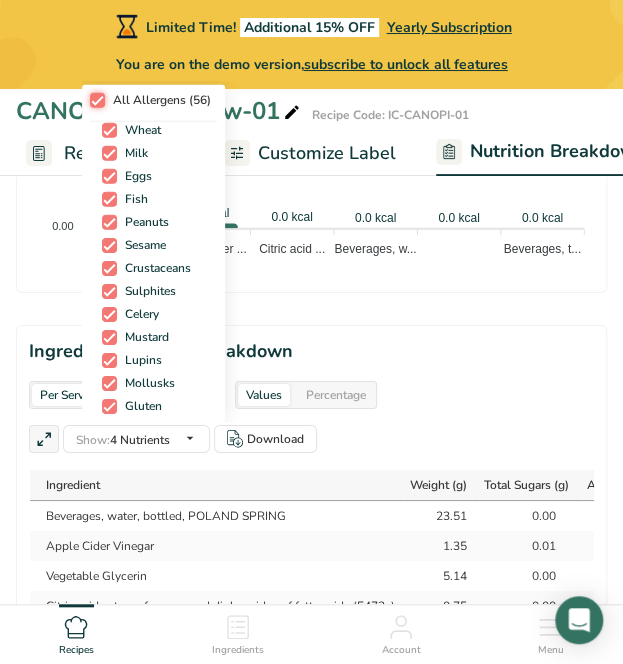 checkbox on "true" 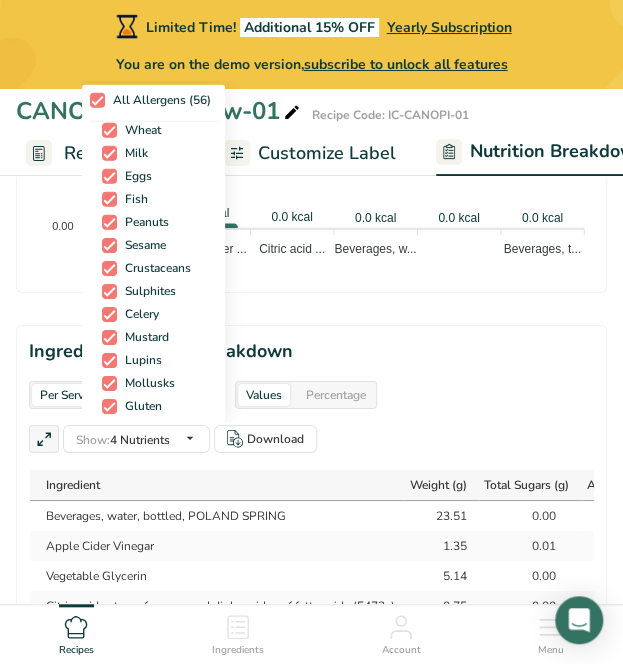 click on "All Allergens (56)
Soy
Tree Nuts
Wheat
Milk
Eggs
Fish
Peanuts
Sesame
Crustaceans
Sulphites
Celery
Mustard
Lupins
Mollusks
Gluten
Almond
Beech nut
Brazil nut
Butternut
Cashew
Chestnut
Chinquapin
Coconut
Hazelnut
Gingko nut
Hickory nut" at bounding box center [312, 251] 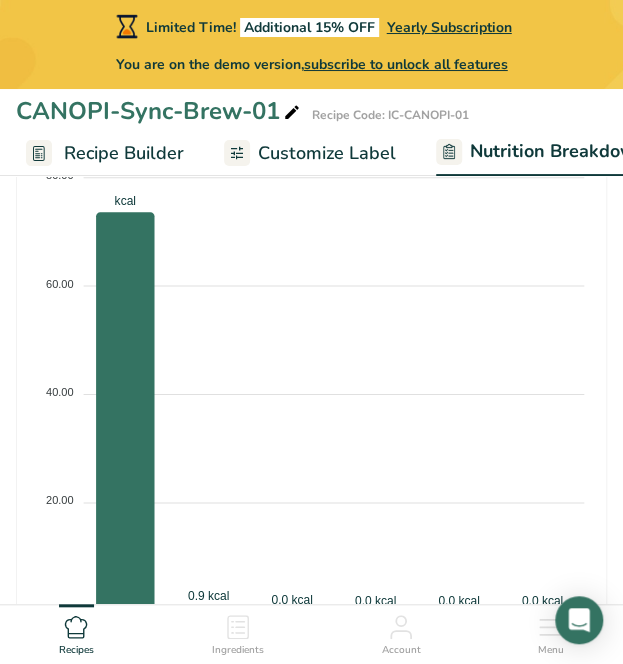 scroll, scrollTop: 1122, scrollLeft: 0, axis: vertical 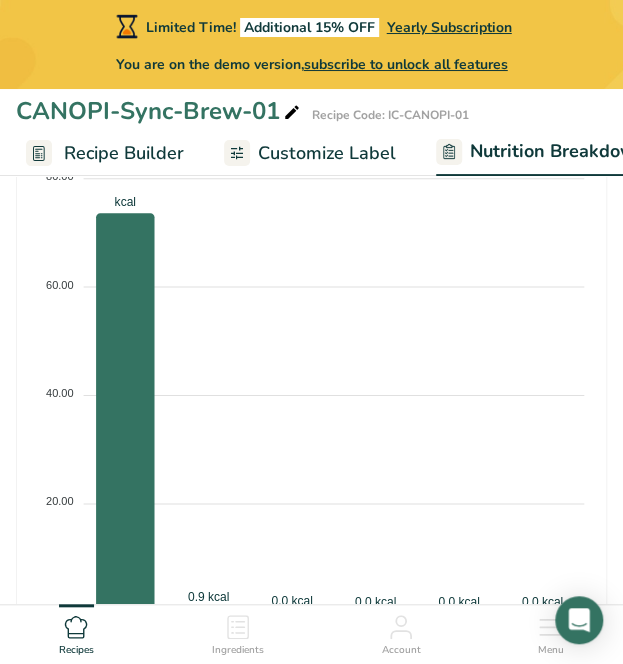 click on "Recipe Builder" at bounding box center [124, 153] 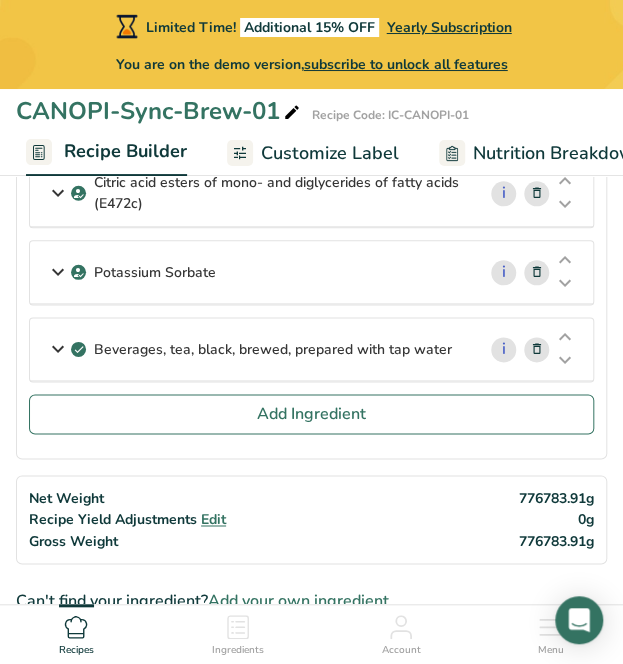 scroll, scrollTop: 406, scrollLeft: 0, axis: vertical 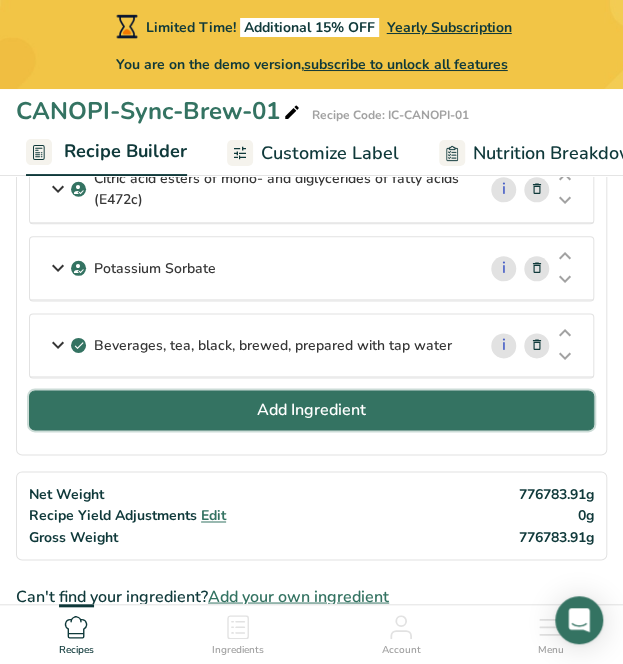 click on "Add Ingredient" at bounding box center [311, 410] 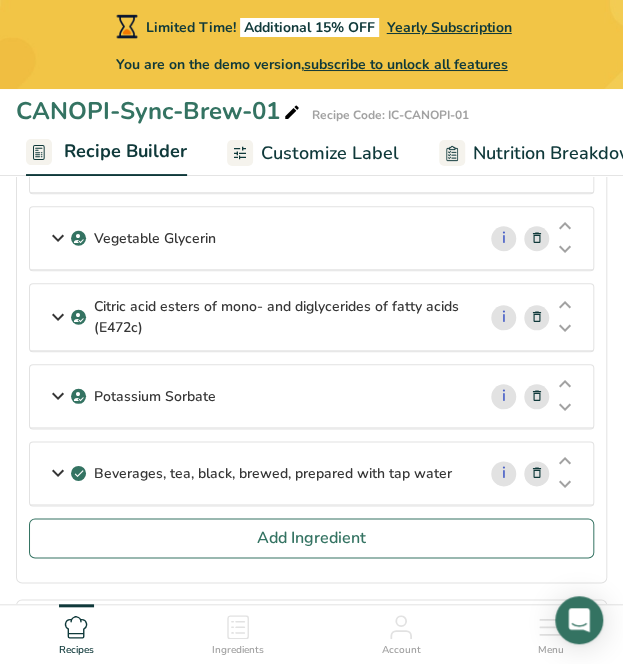 scroll, scrollTop: 278, scrollLeft: 0, axis: vertical 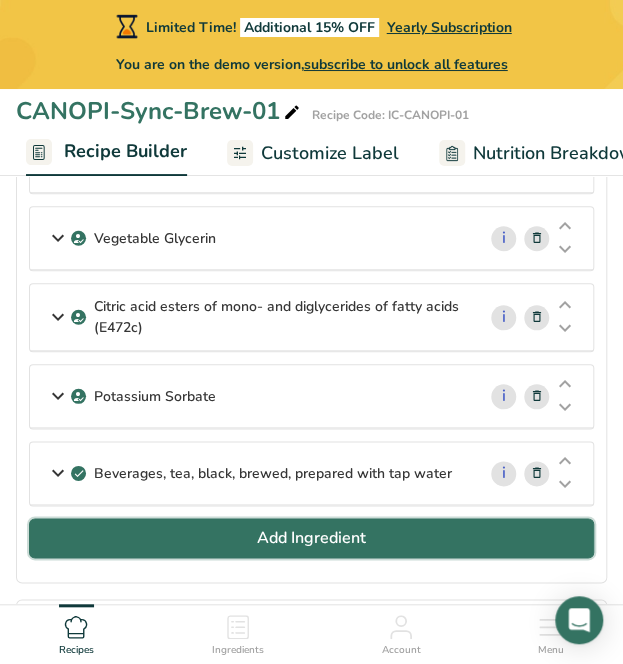 click on "Add Ingredient" at bounding box center [311, 538] 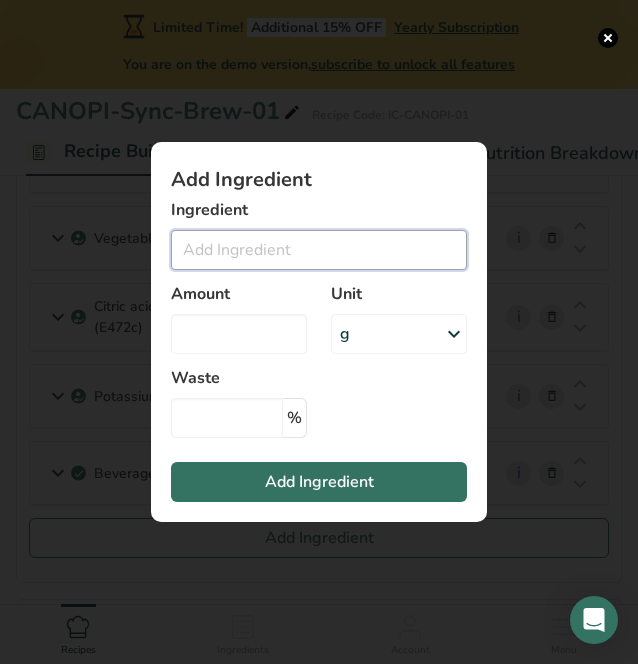 click at bounding box center [319, 250] 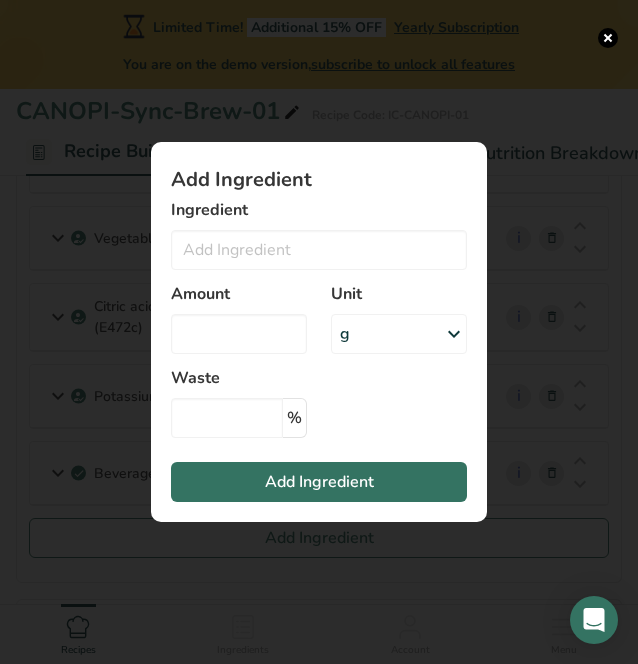 click at bounding box center (319, 332) 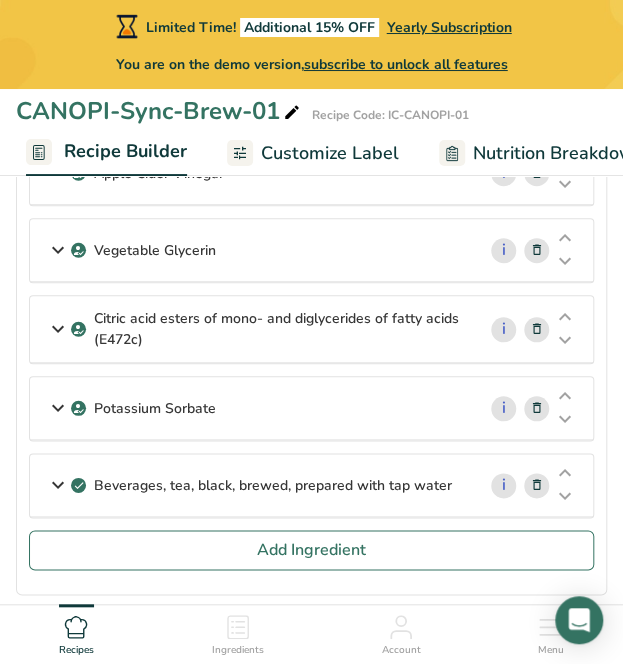 scroll, scrollTop: 276, scrollLeft: 0, axis: vertical 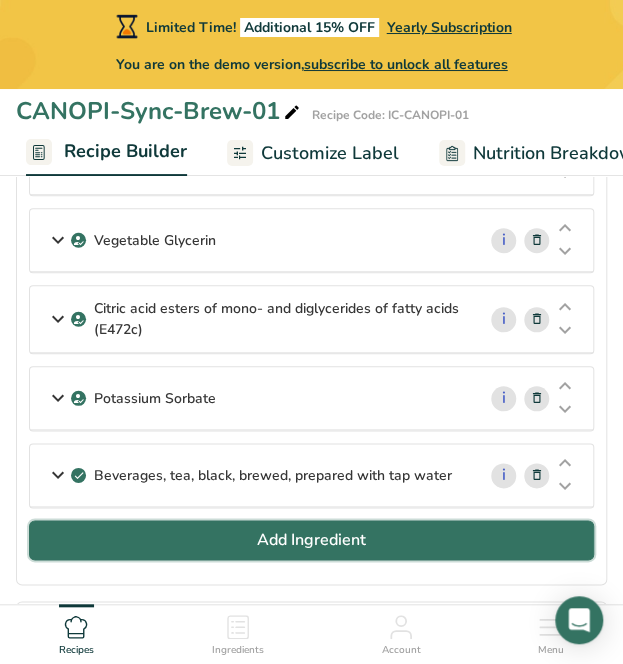 click on "Add Ingredient" at bounding box center [311, 540] 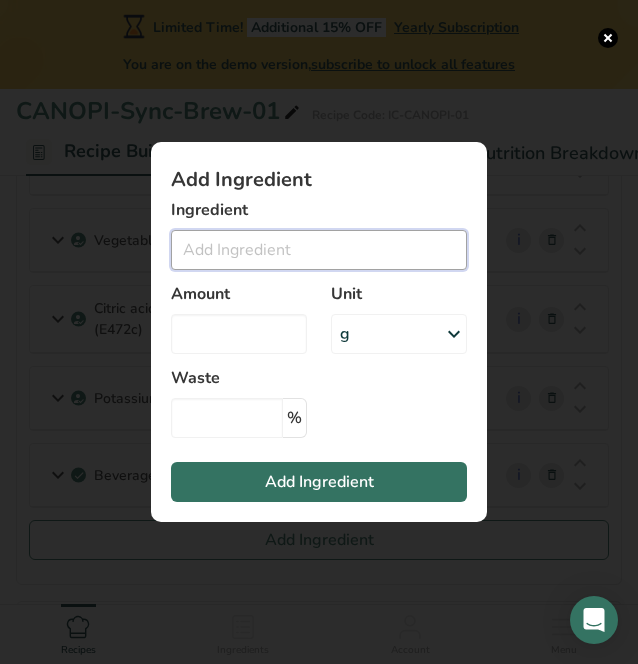 click at bounding box center [319, 250] 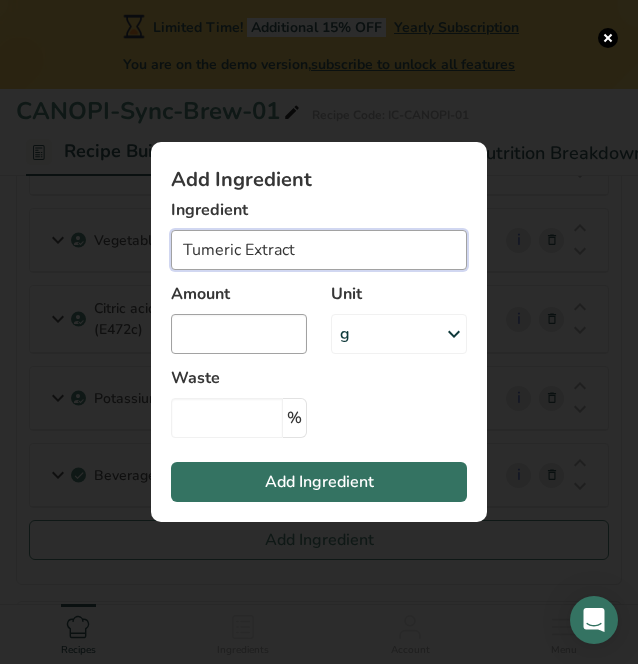 type on "Tumeric Extract" 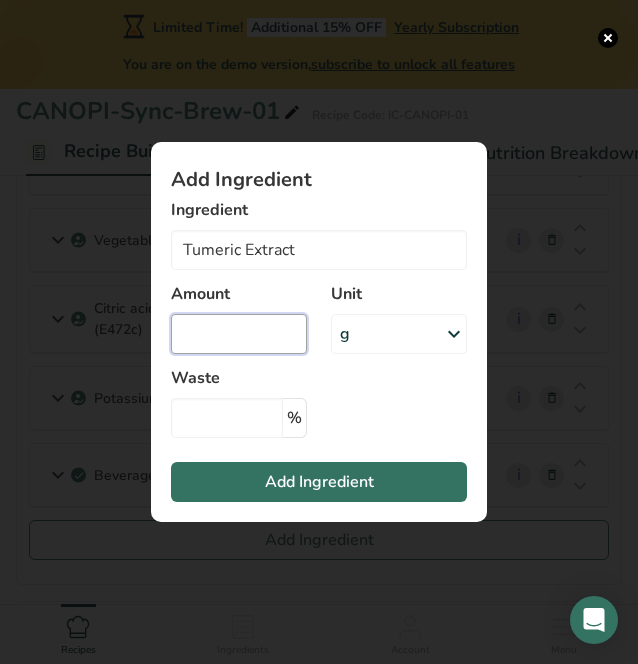 click at bounding box center [239, 334] 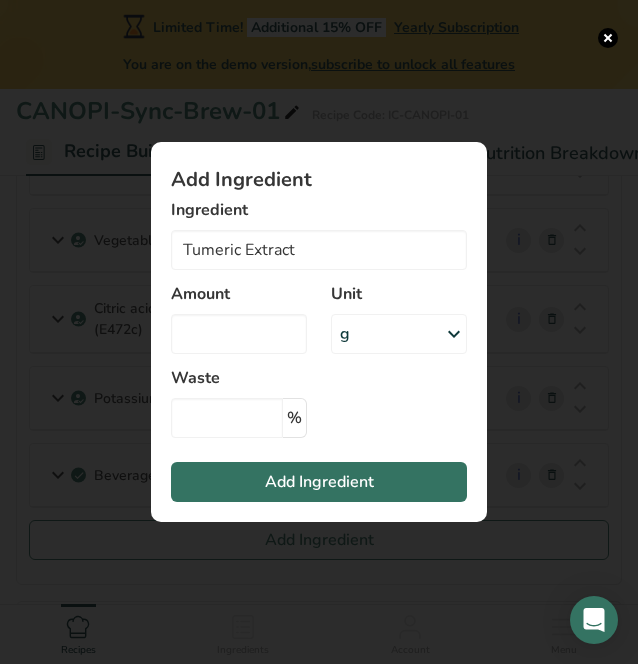 click on "g" at bounding box center [399, 334] 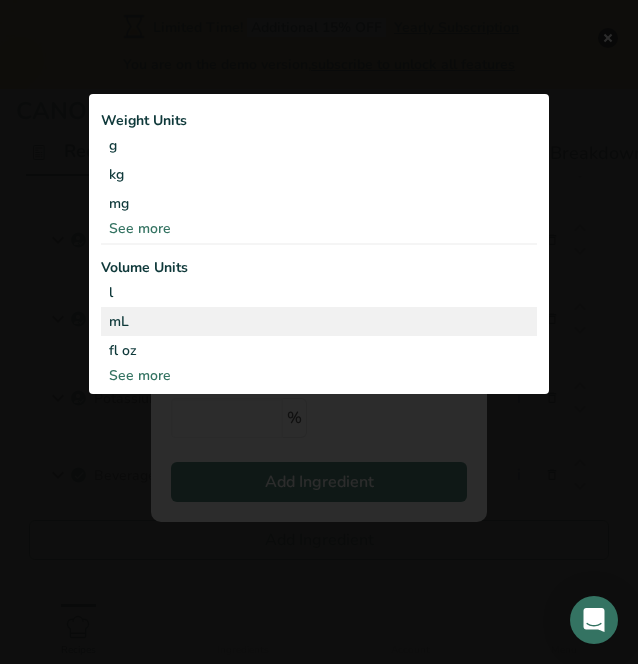 click on "mL" at bounding box center (319, 321) 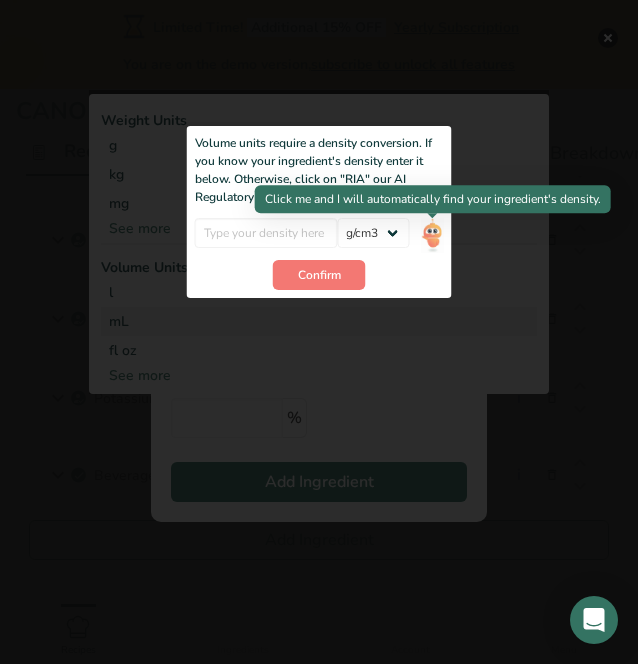 click at bounding box center (432, 235) 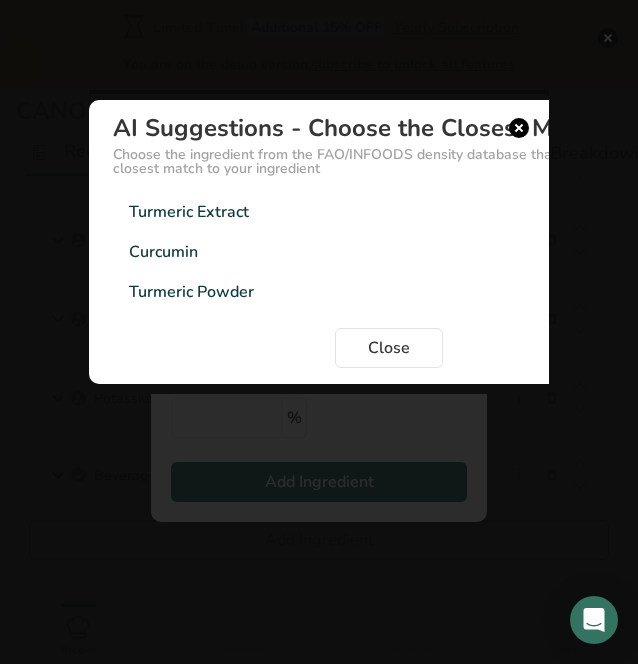click on "Turmeric Extract" at bounding box center [189, 212] 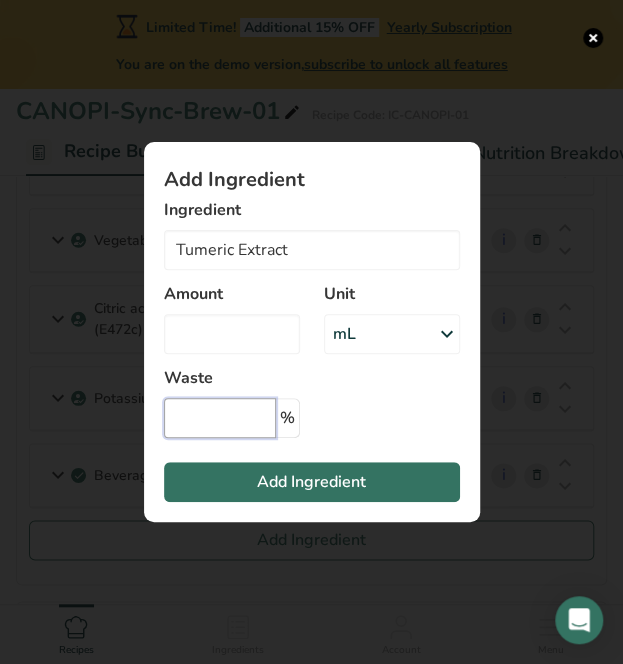 click at bounding box center [220, 418] 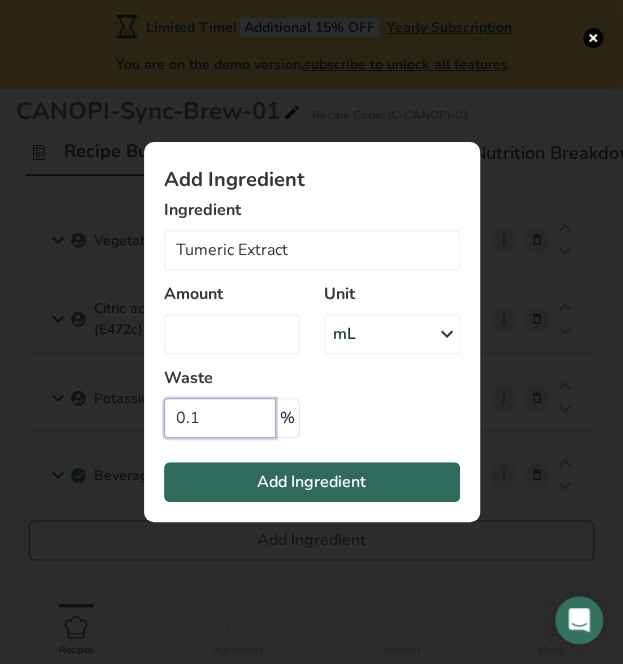 type on "0.1" 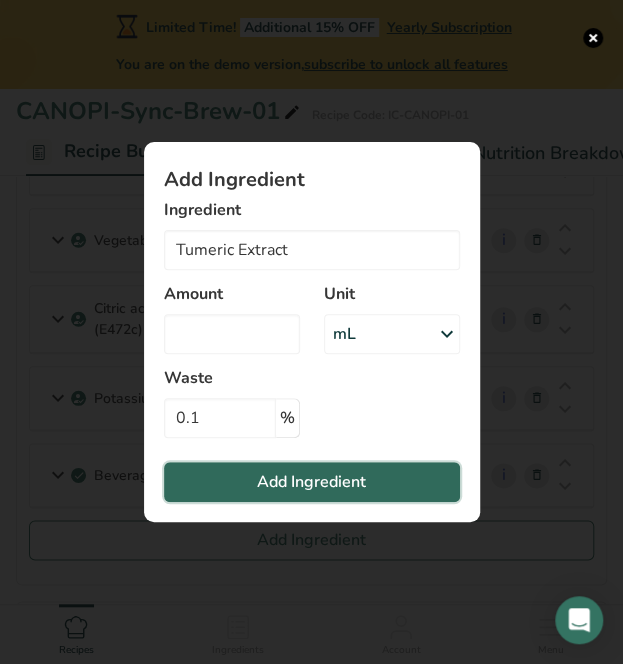 click on "Add Ingredient" at bounding box center [311, 482] 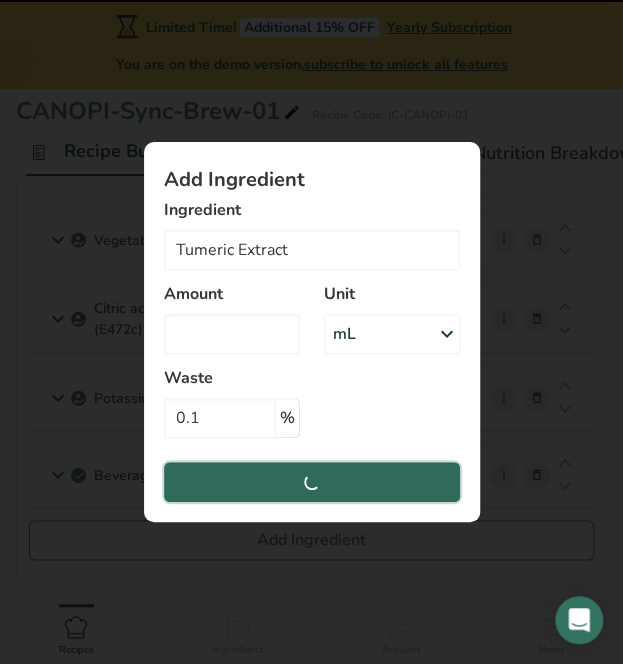 type 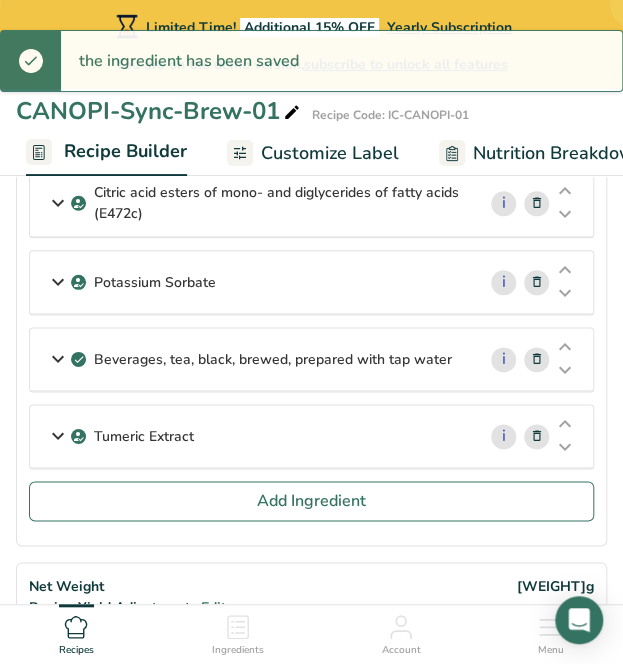 scroll, scrollTop: 432, scrollLeft: 0, axis: vertical 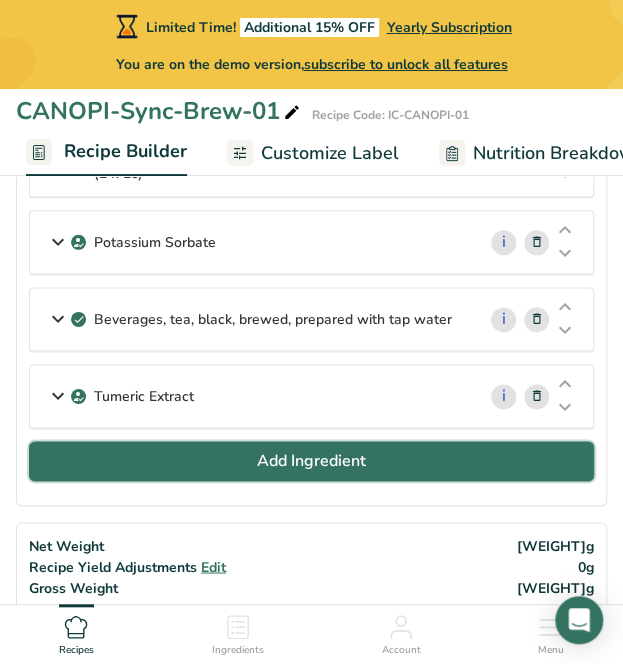 click on "Add Ingredient" at bounding box center [311, 461] 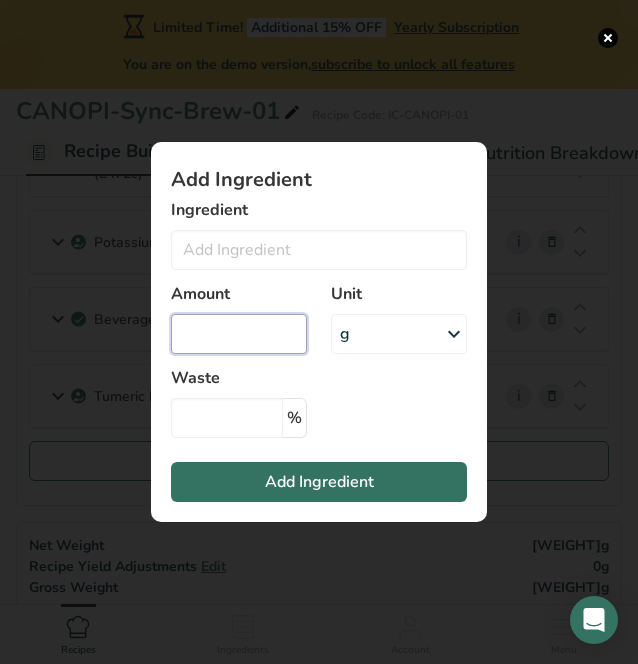 click at bounding box center [239, 334] 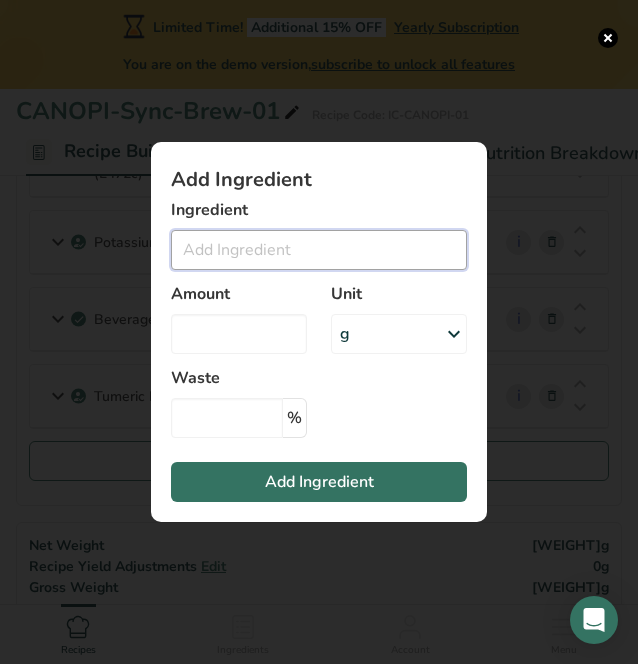 click at bounding box center [319, 250] 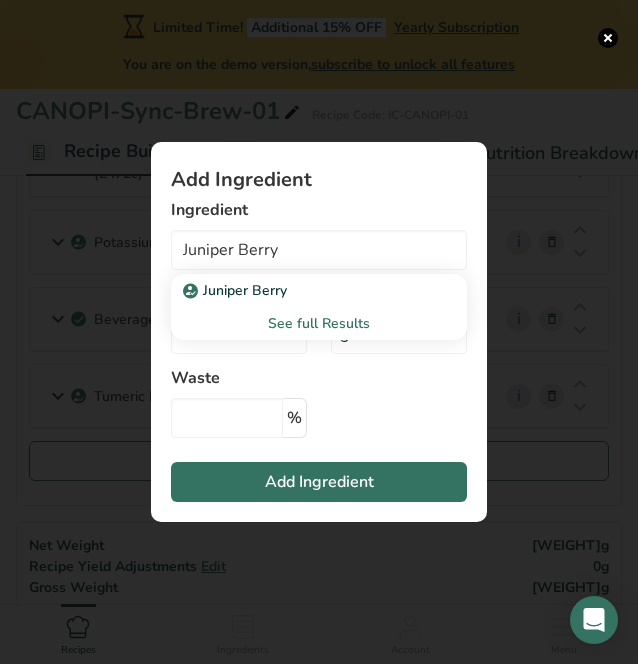 click on "Juniper Berry" at bounding box center [237, 290] 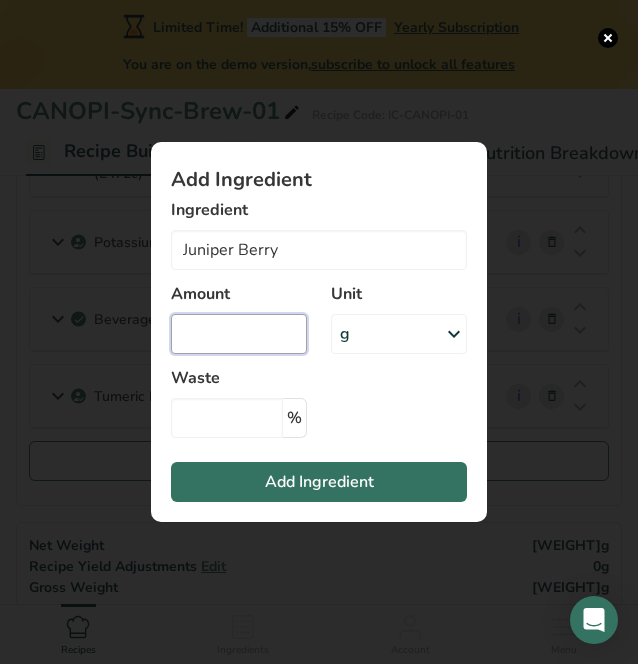 click at bounding box center (239, 334) 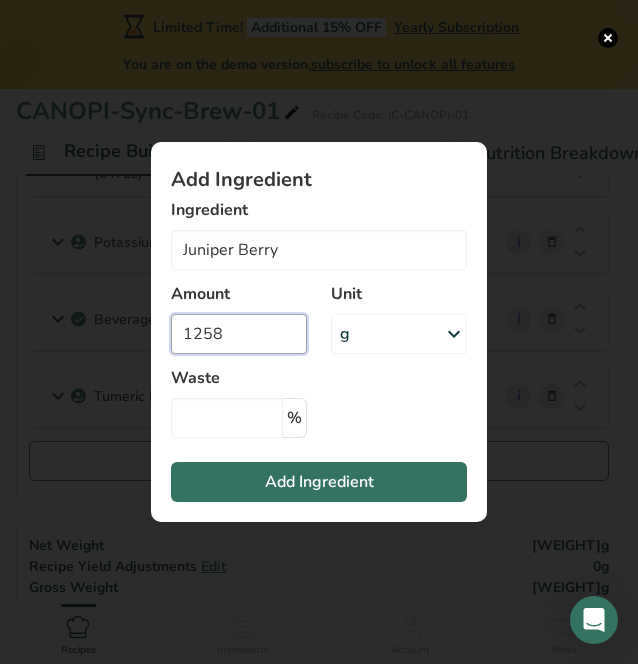 type on "1258" 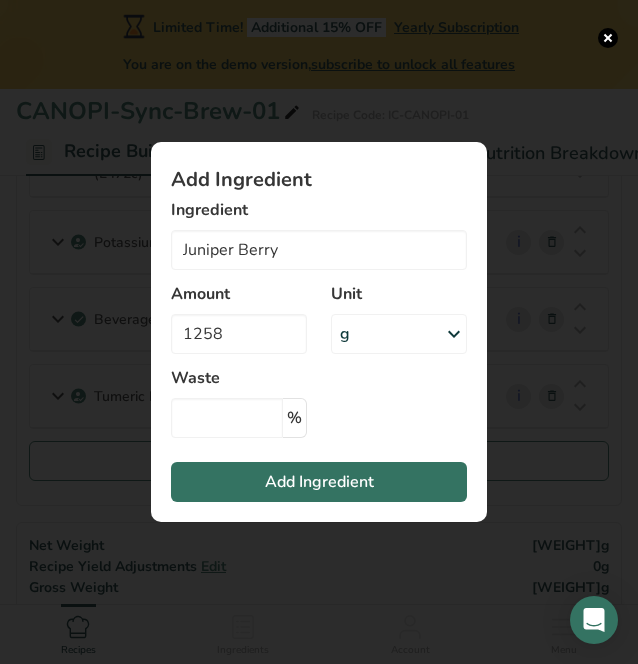 click on "g" at bounding box center [399, 334] 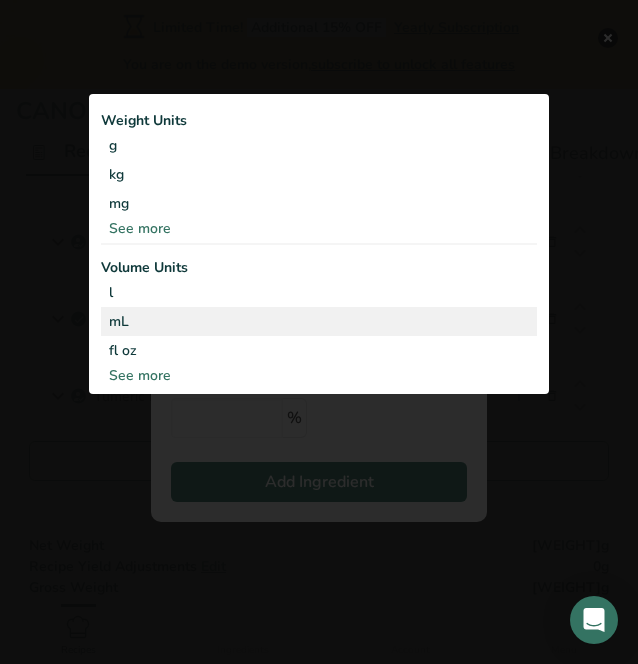click on "mL
Volume units require a density conversion. If you know your ingredient's density enter it below. Otherwise, click on "RIA" our AI Regulatory bot - she will be able to help you
lb/ft3
g/cm3
Confirm" at bounding box center [319, 321] 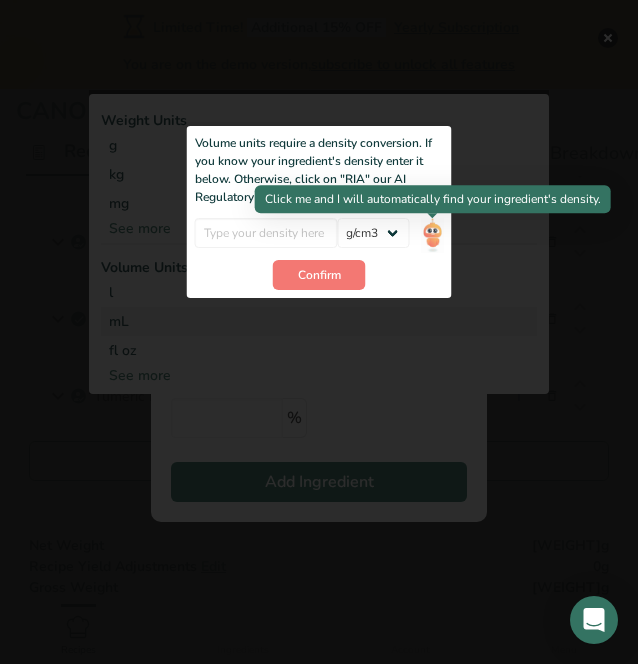 click at bounding box center (432, 235) 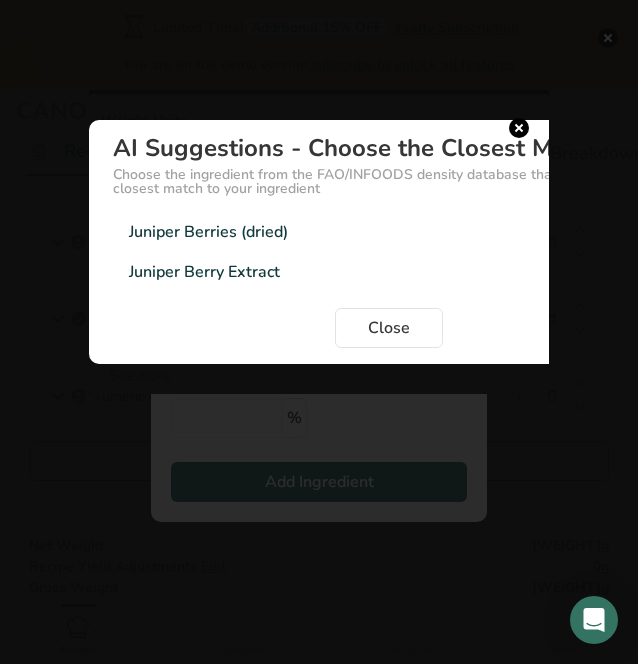 click on "Juniper Berry Extract" at bounding box center [204, 272] 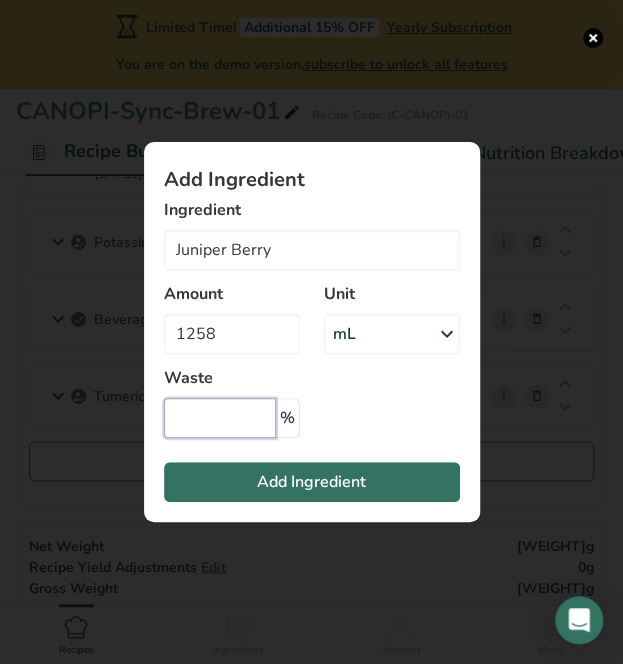 click at bounding box center [220, 418] 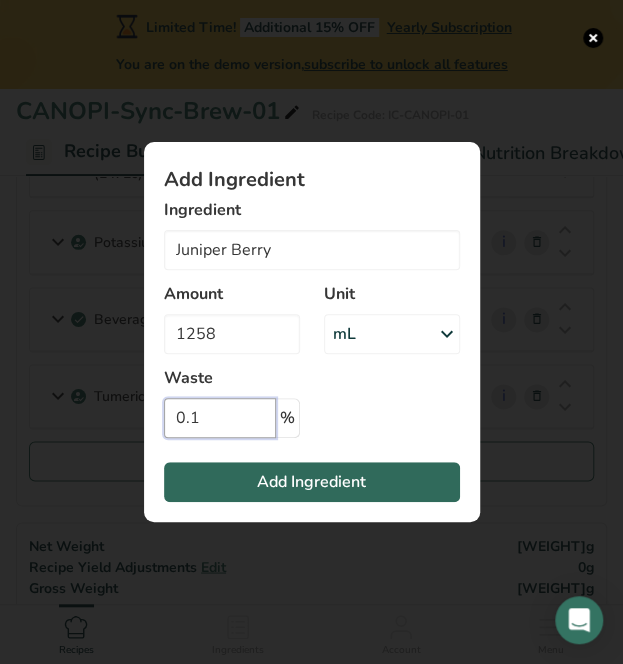 type on "0.1" 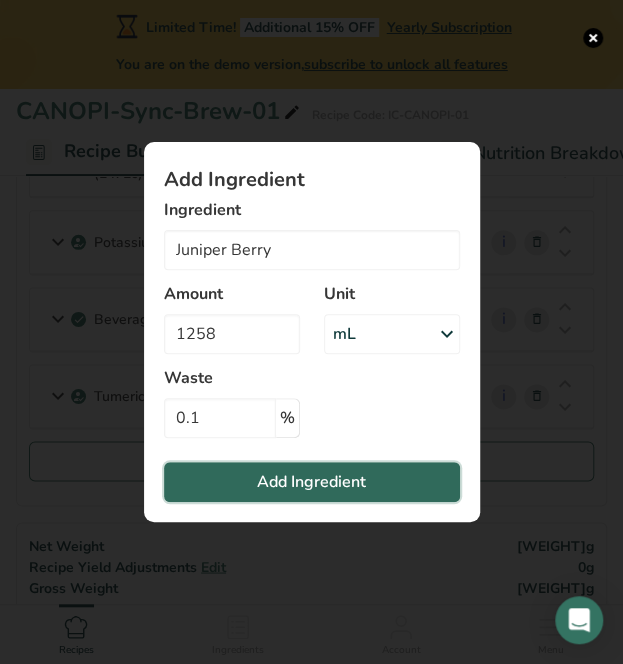 click on "Add Ingredient" at bounding box center (311, 482) 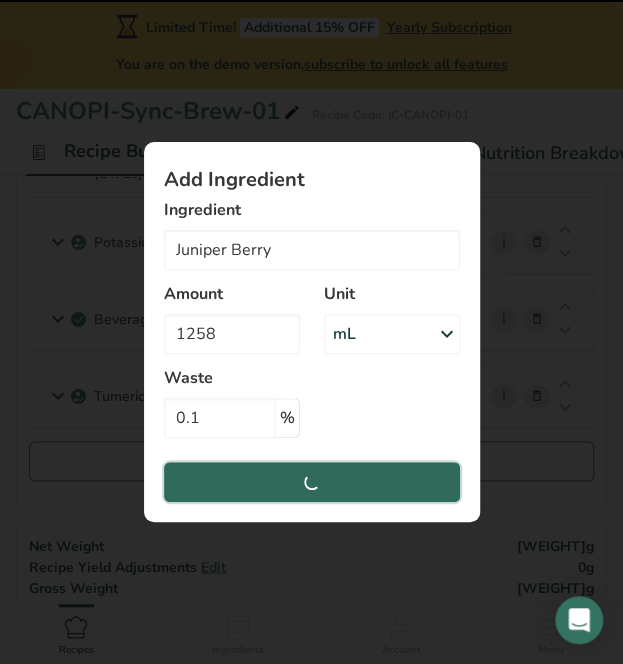 type 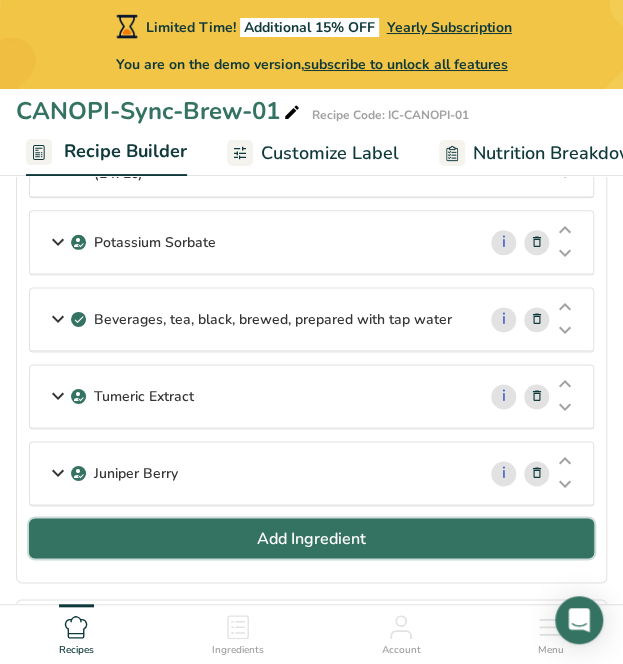 click on "Add Ingredient" at bounding box center [311, 538] 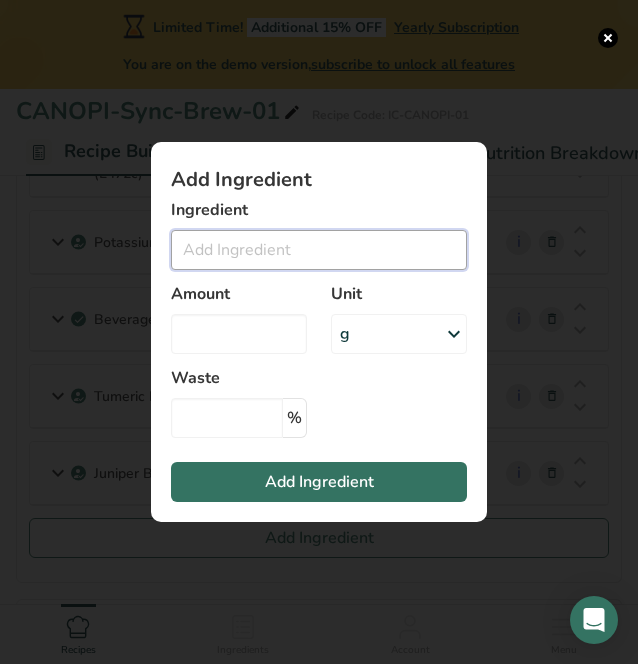 click at bounding box center (319, 250) 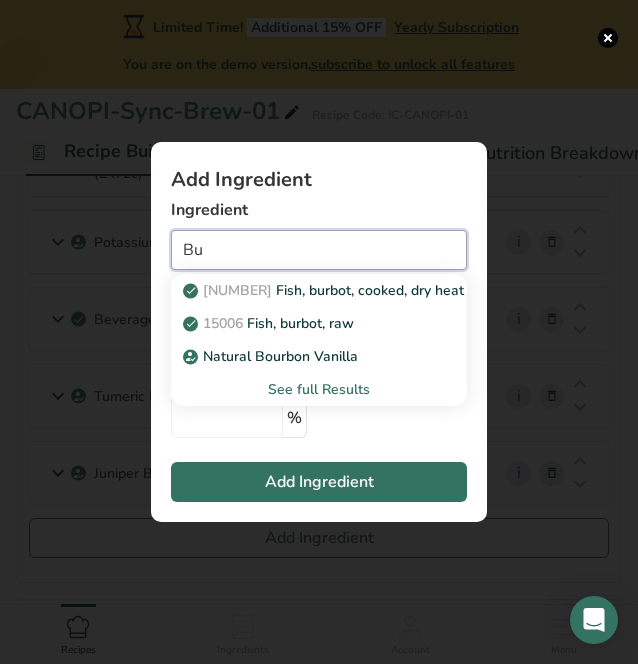 type on "B" 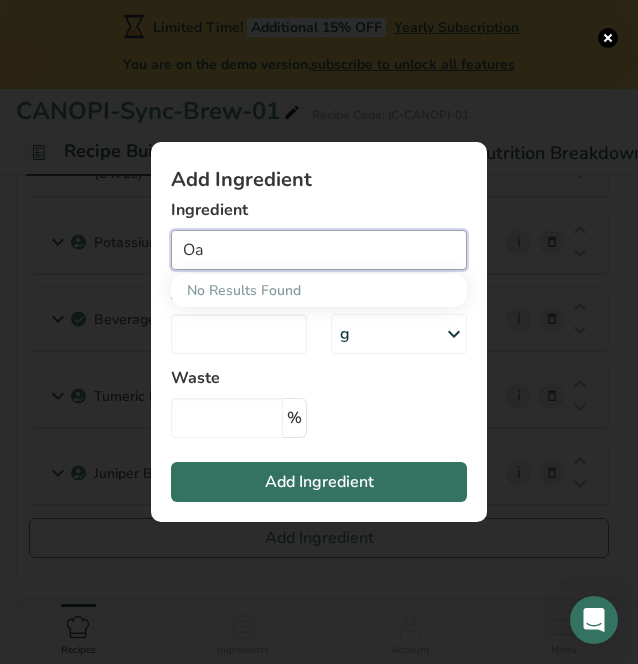type on "O" 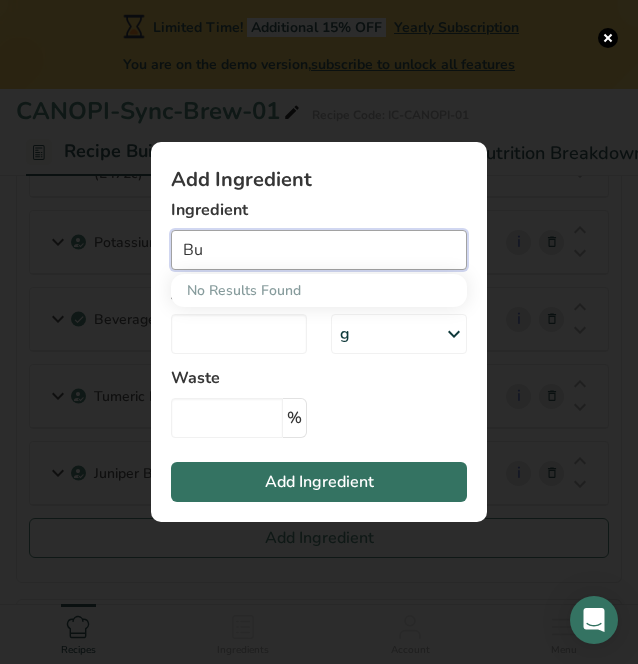 type on "B" 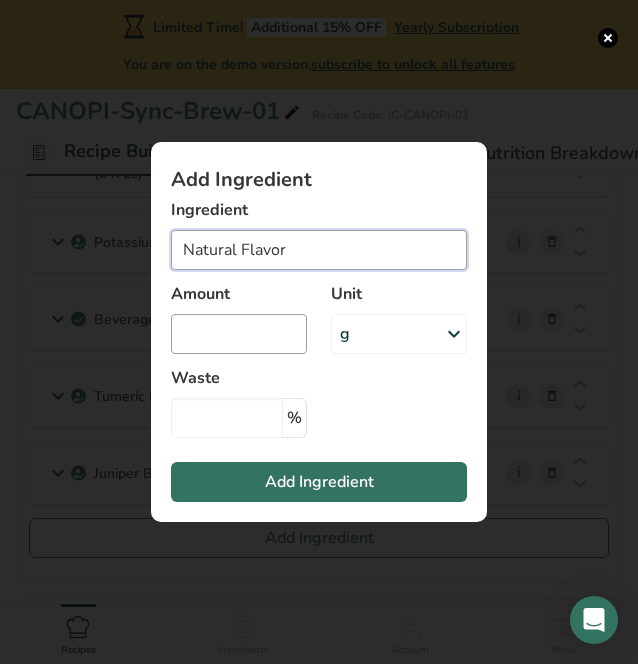 type on "Natural Flavor" 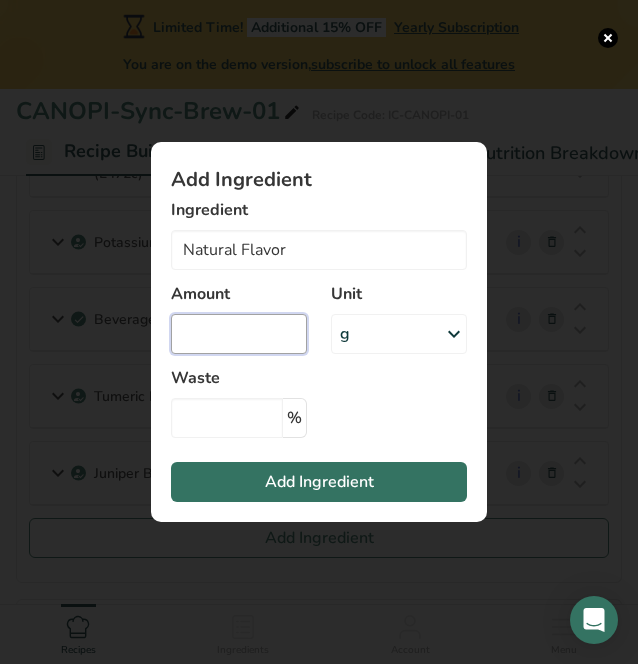 click at bounding box center [239, 334] 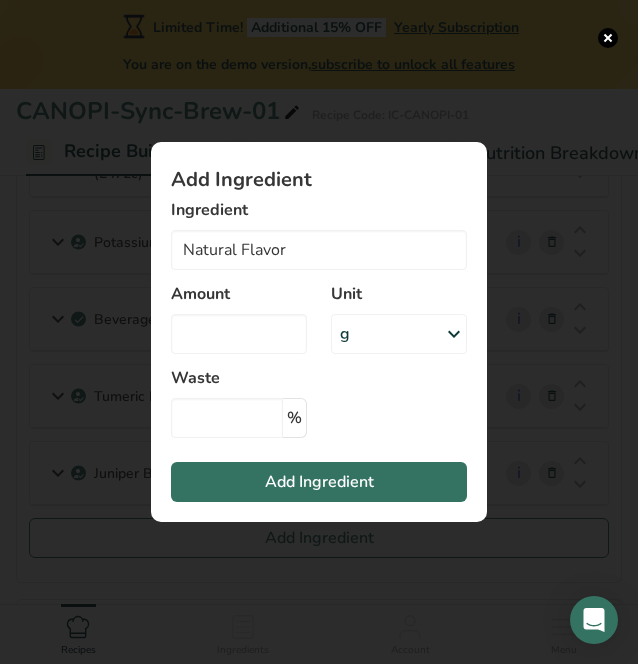 click on "g" at bounding box center (399, 334) 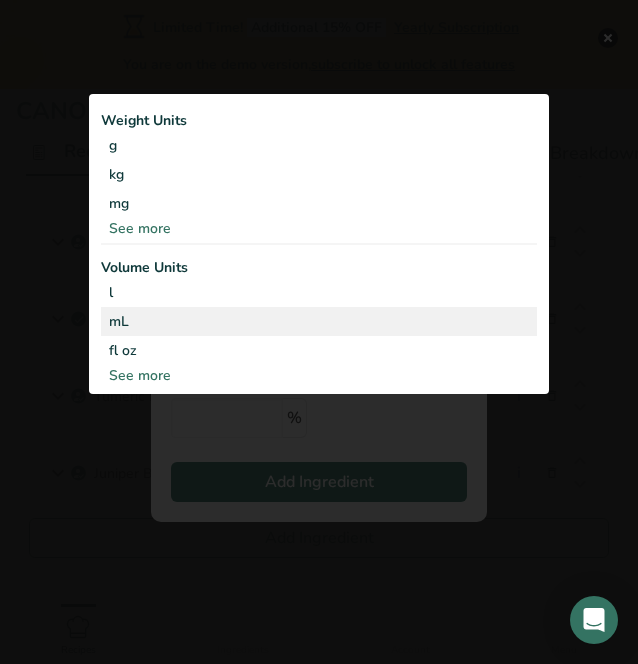 click on "mL" at bounding box center [319, 321] 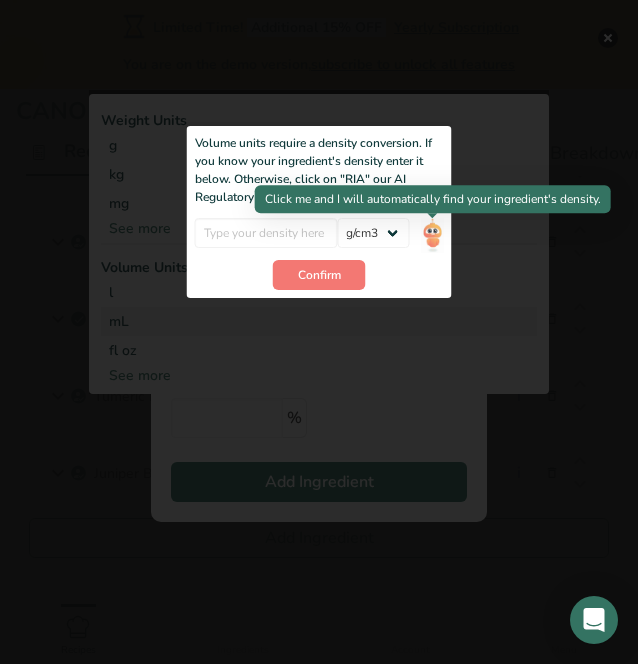 click at bounding box center [432, 235] 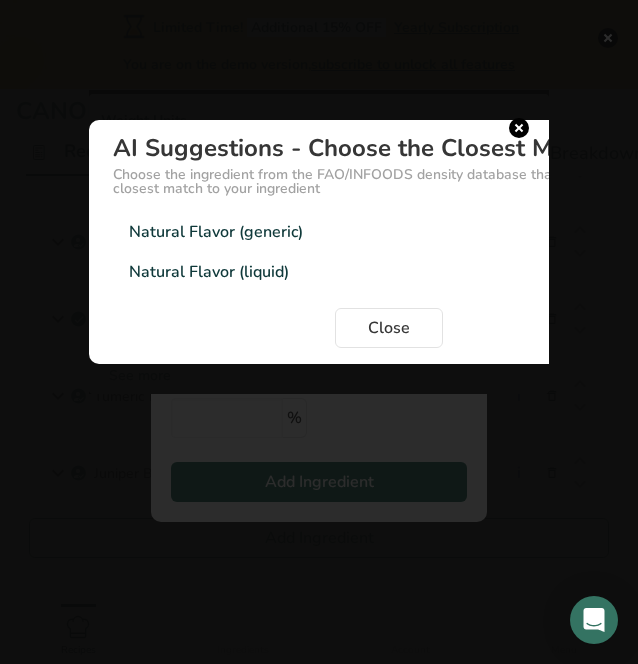 click on "Natural Flavor (liquid)   1.05g/cm3" at bounding box center (389, 272) 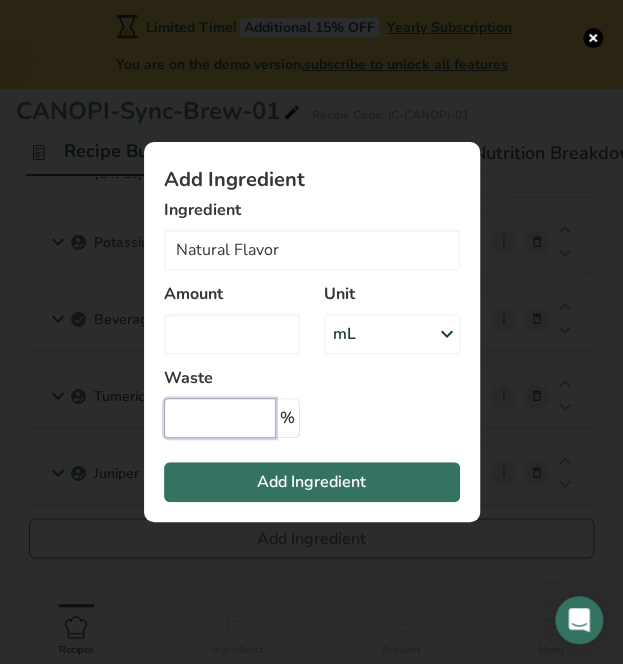 click at bounding box center [220, 418] 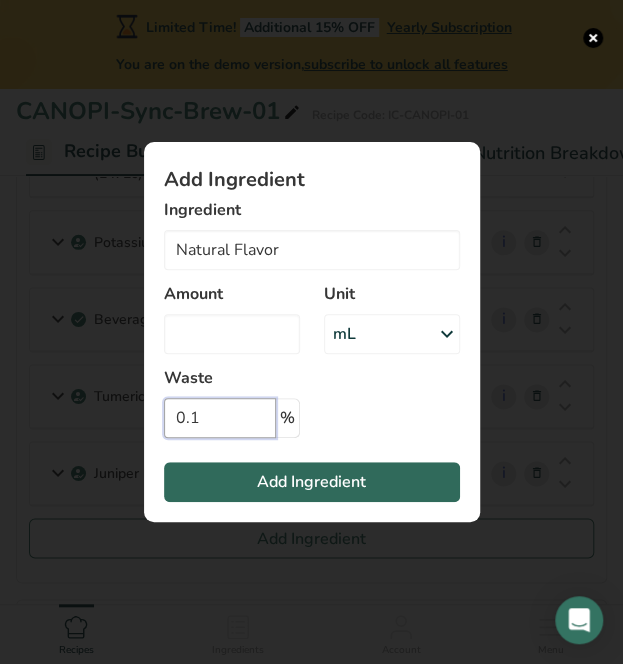 type on "0.1" 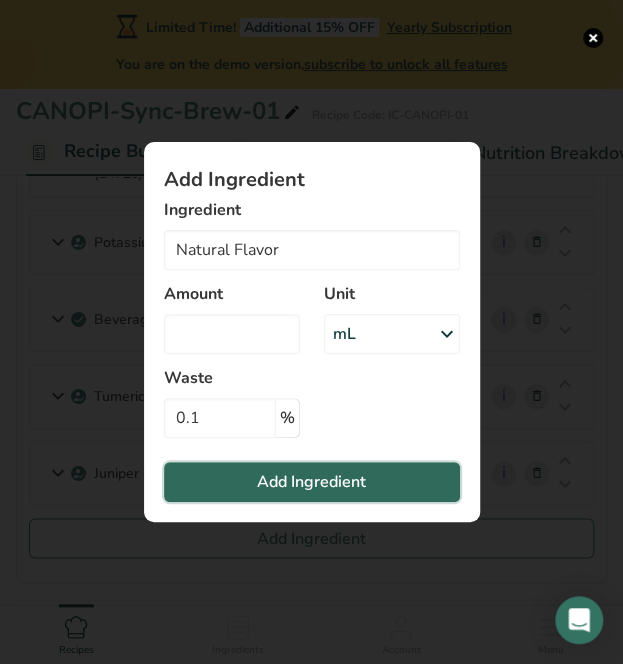 click on "Add Ingredient" at bounding box center [311, 482] 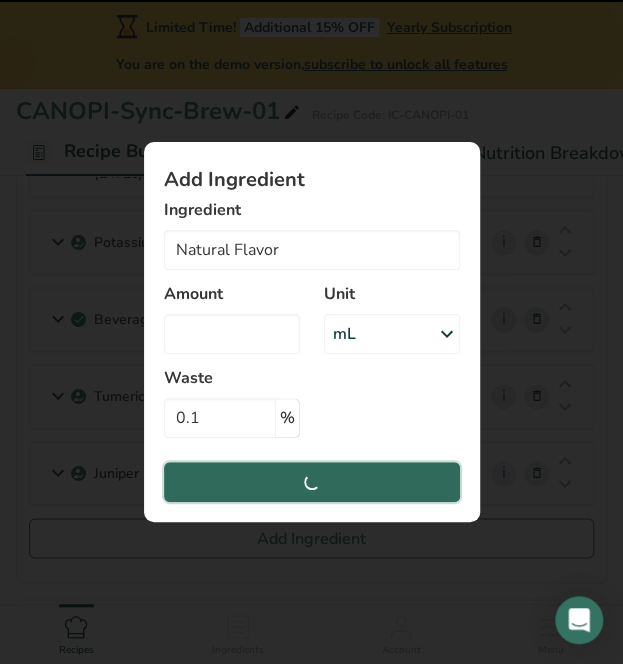 type 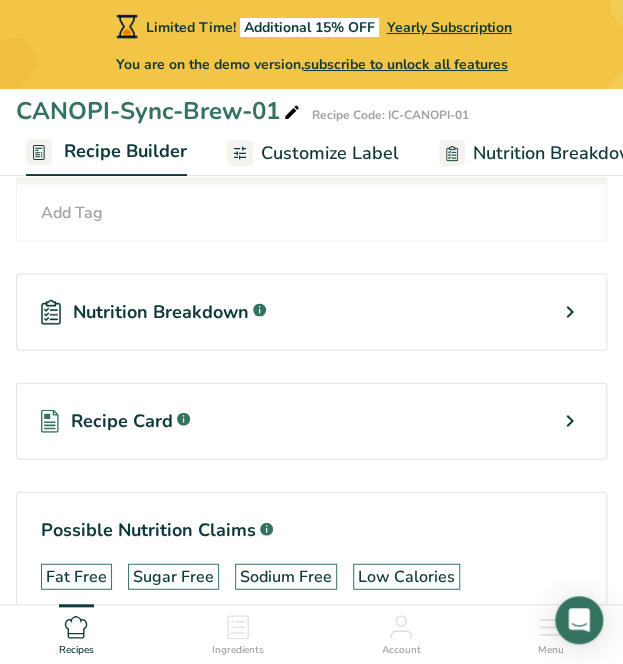 scroll, scrollTop: 2716, scrollLeft: 0, axis: vertical 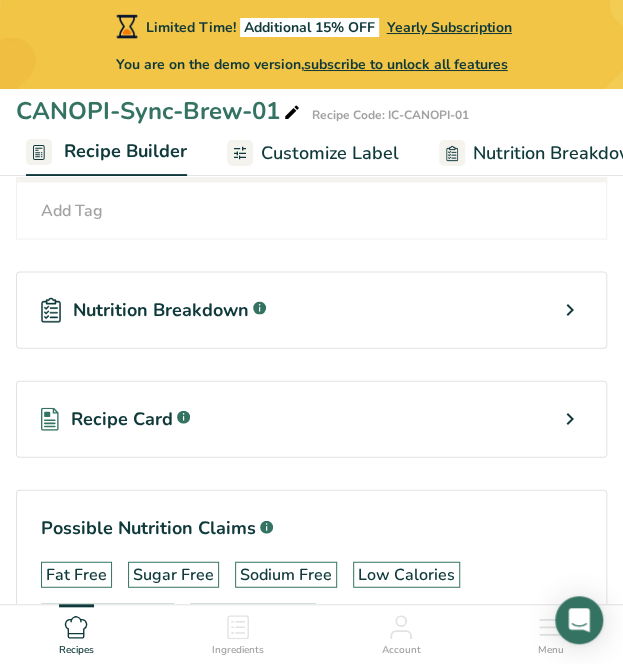 click on "Nutrition Breakdown
.a-a{fill:#347362;}.b-a{fill:#fff;}" at bounding box center (311, 309) 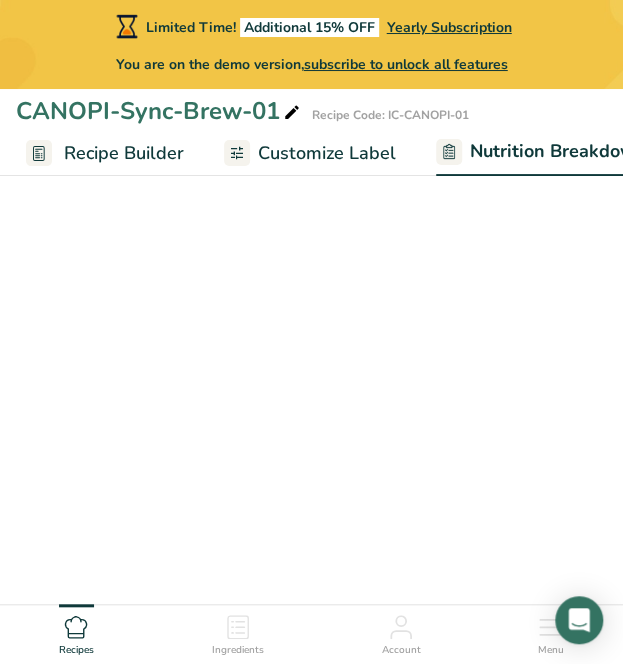 select on "Calories" 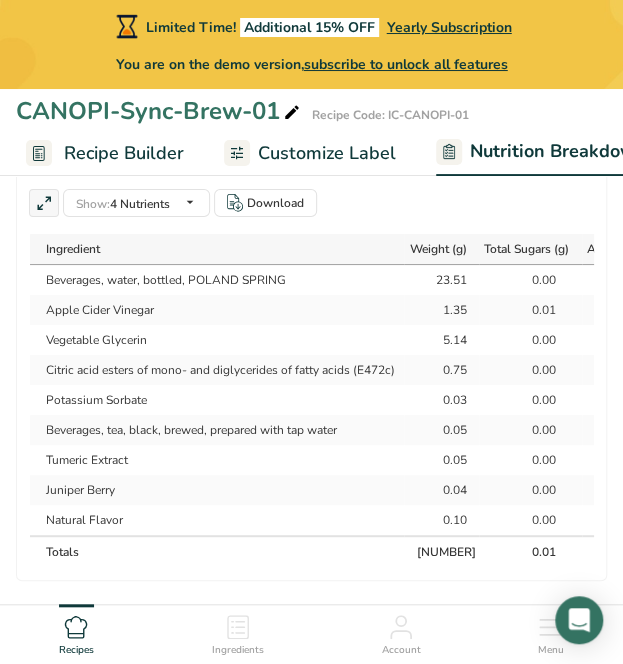 scroll, scrollTop: 1742, scrollLeft: 0, axis: vertical 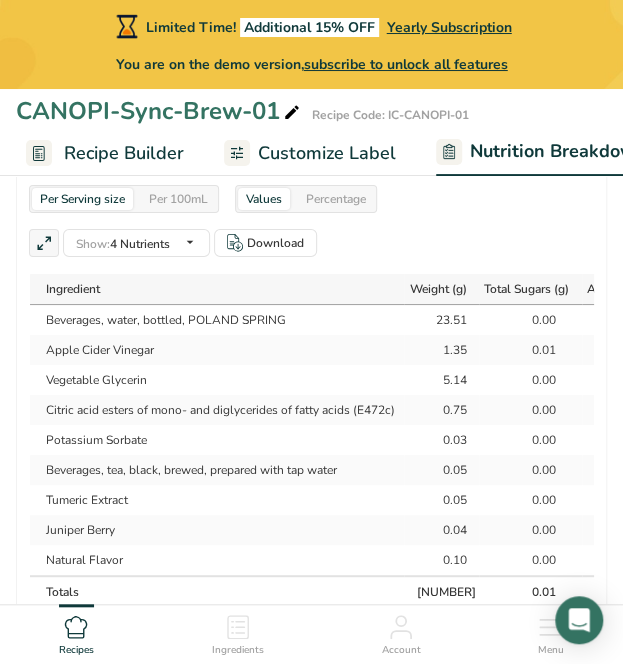 click on "Recipe Builder" at bounding box center (124, 153) 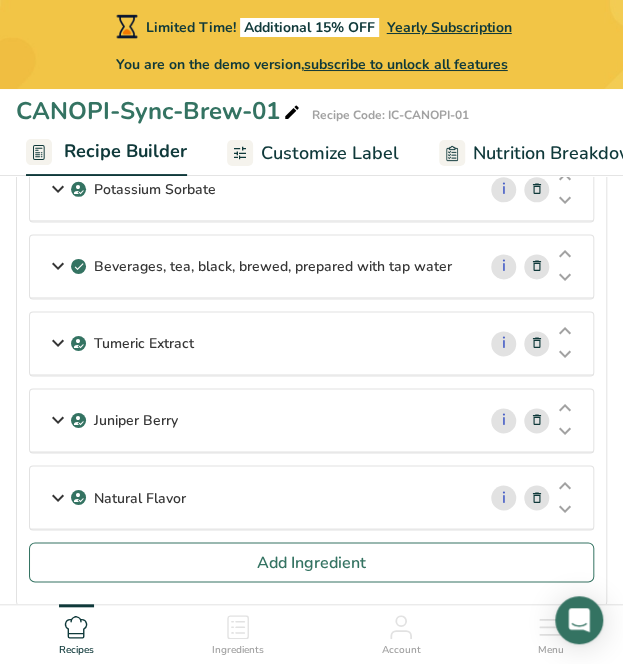 scroll, scrollTop: 646, scrollLeft: 0, axis: vertical 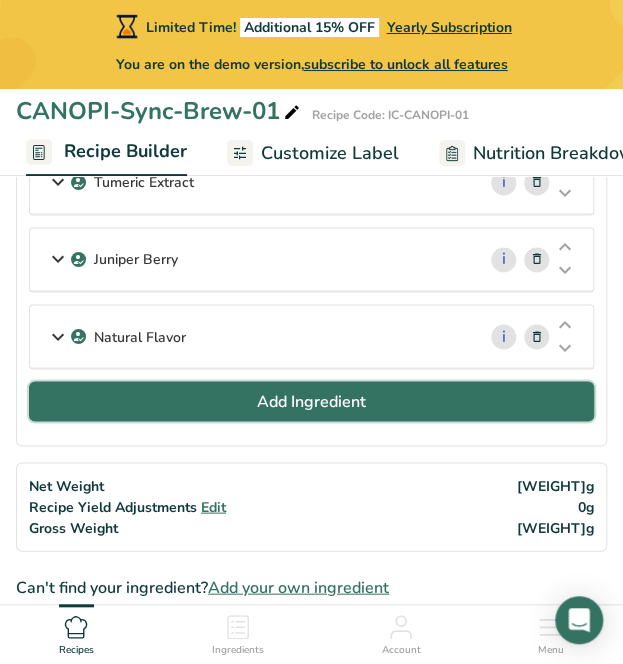 click on "Add Ingredient" at bounding box center [311, 401] 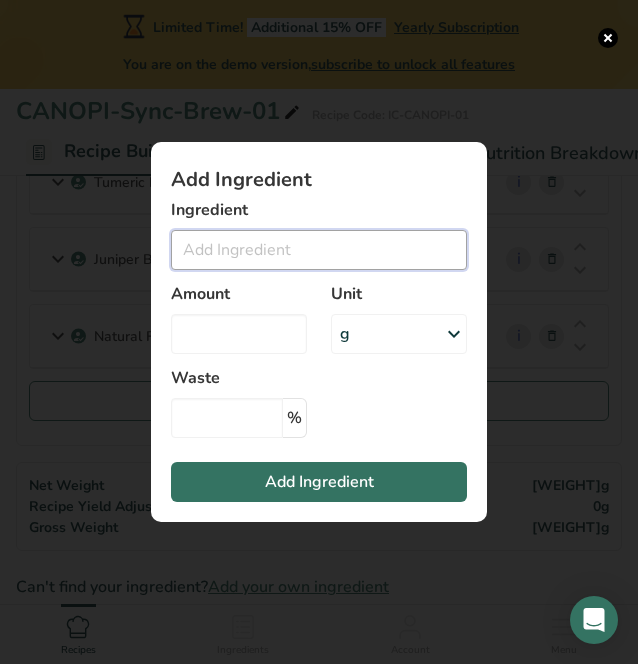 click at bounding box center (319, 250) 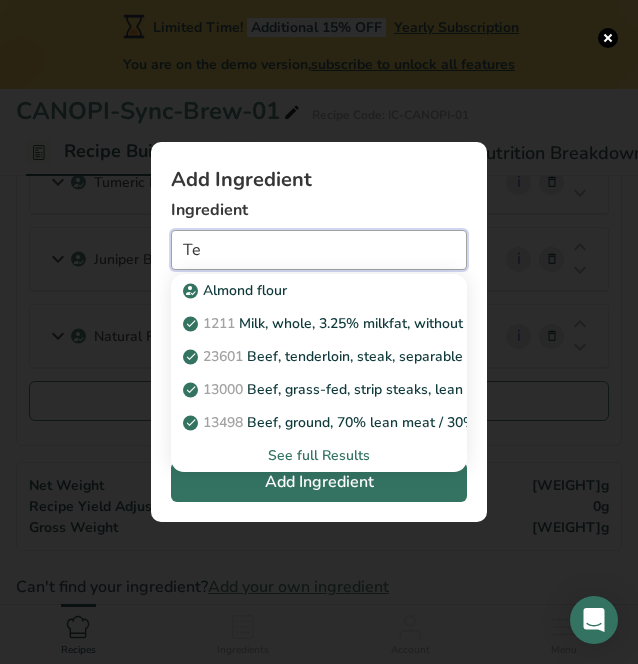 type on "T" 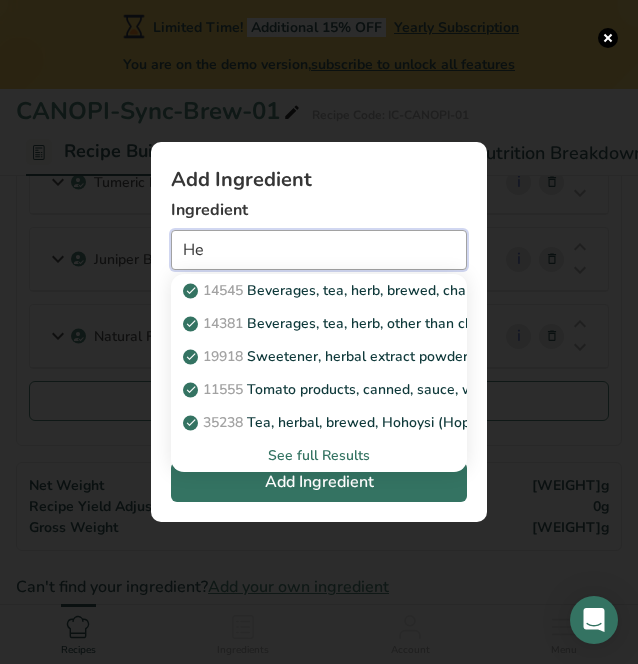 type on "H" 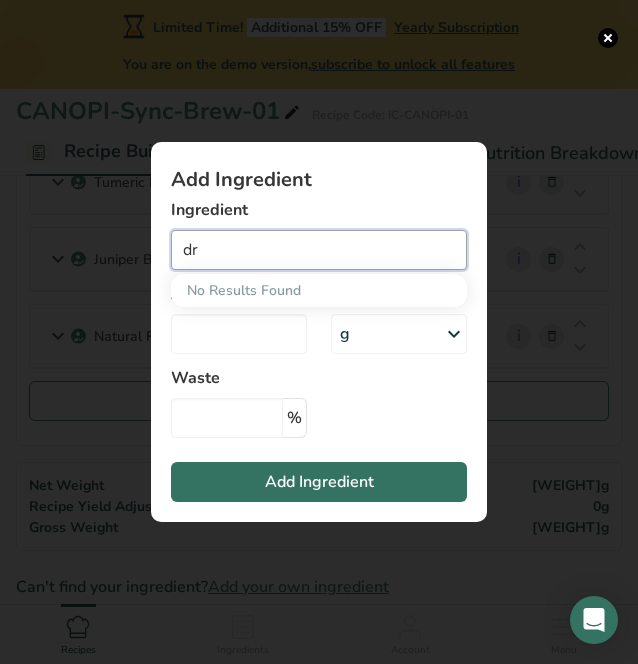 type on "d" 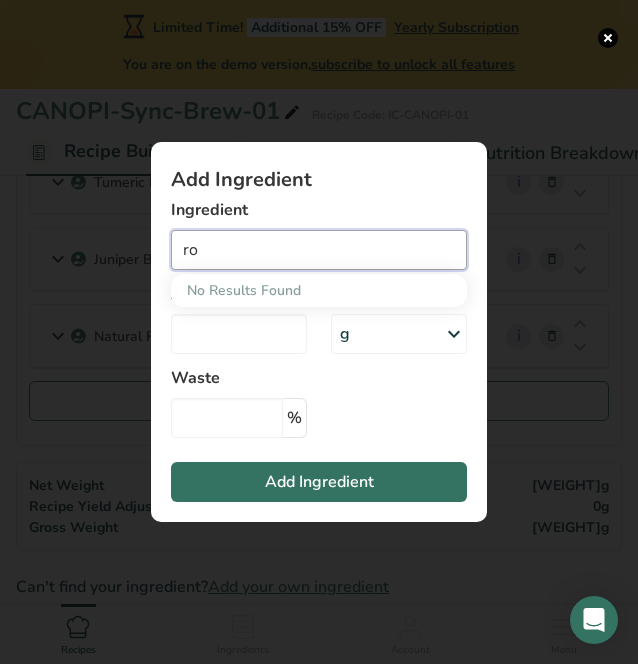type on "r" 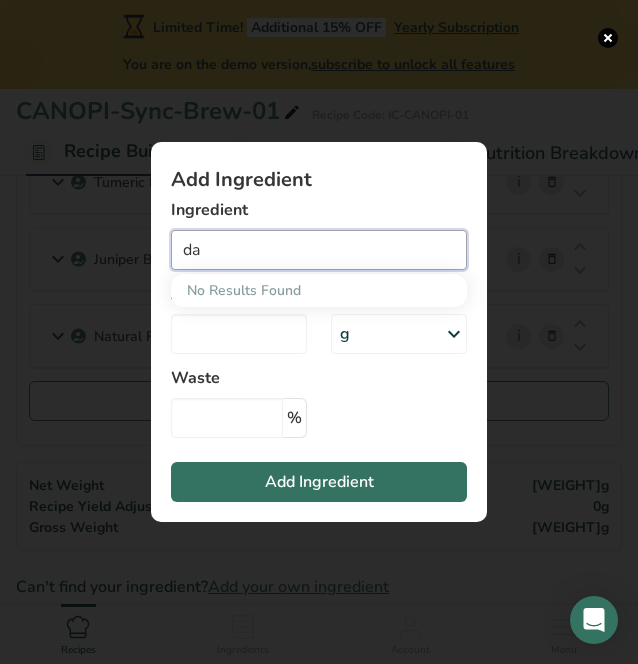 type on "d" 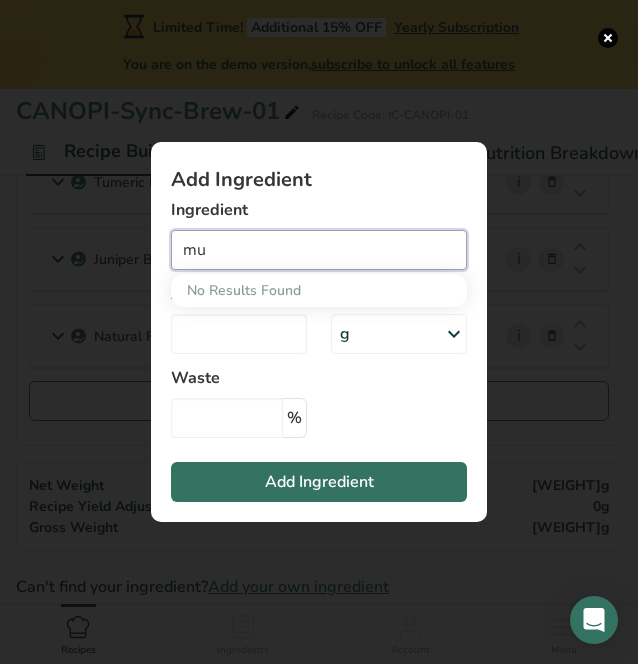 type on "m" 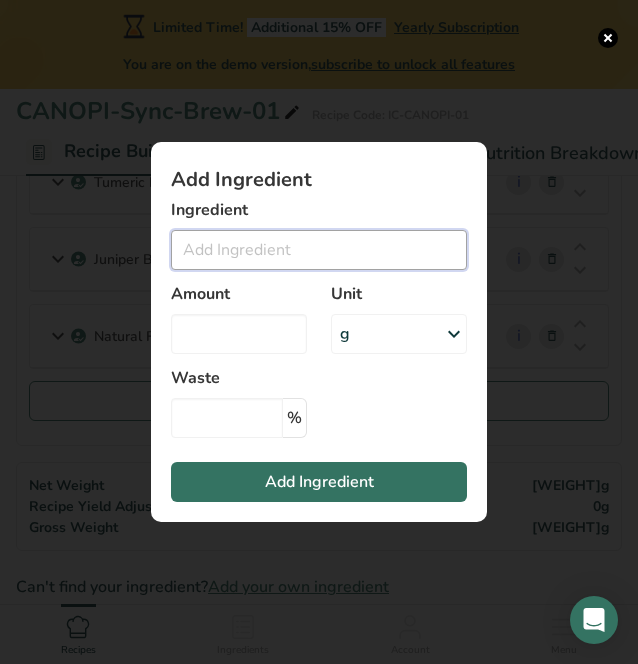 type on "p" 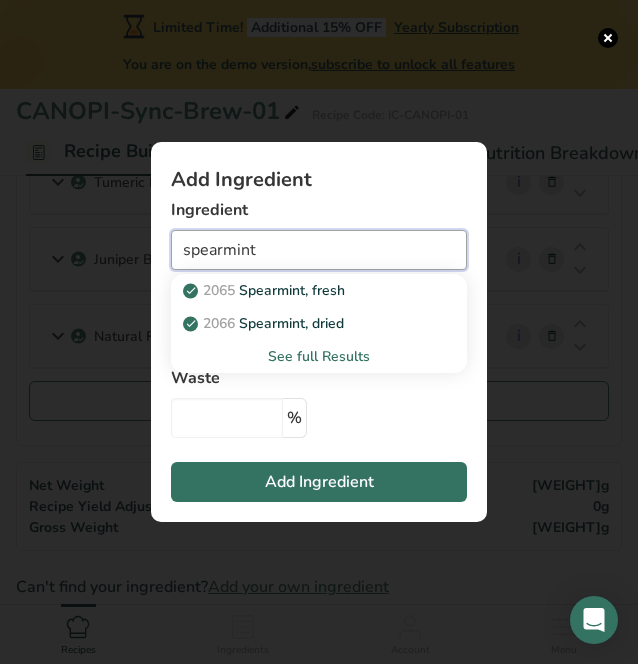 type on "spearmint" 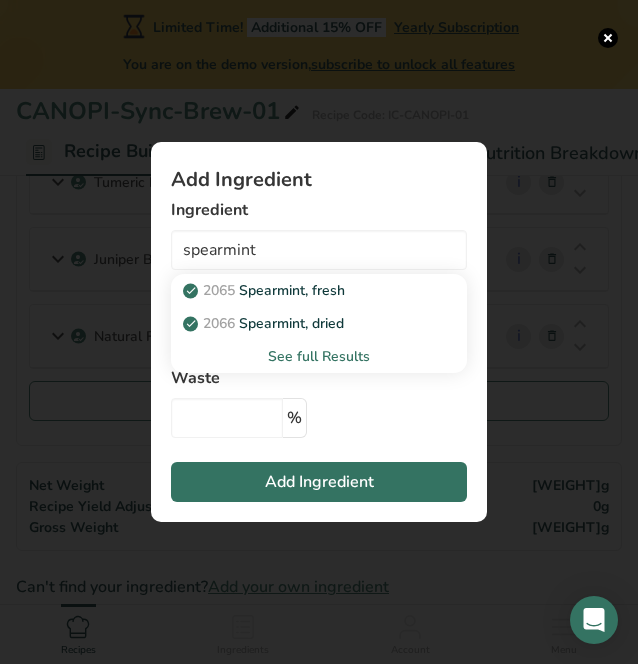 click on "Add Ingredient
Ingredient spearmint
2065
Spearmint, fresh
2066
Spearmint, dried
See full Results
Amount   Unit
g
Weight Units
g
kg
mg
See more
Volume Units
l
mL
fl oz
See more
Waste   %
Add Ingredient" at bounding box center (319, 332) 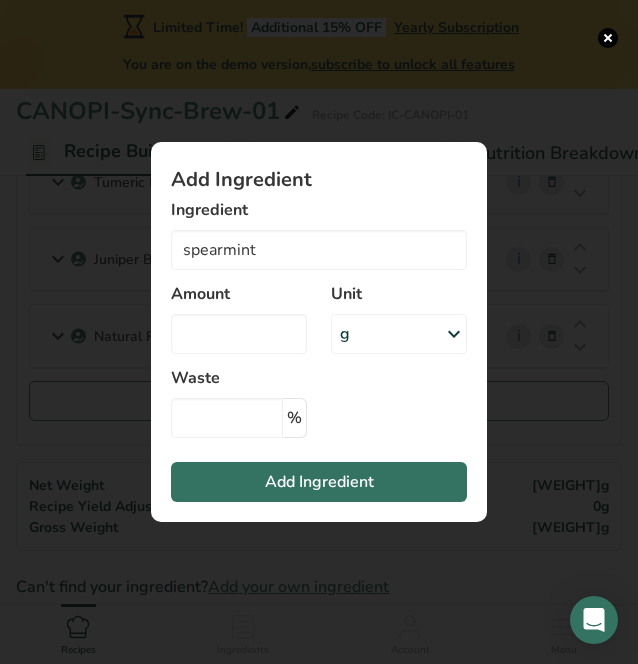 click on "Add Ingredient
Ingredient spearmint
2065
Spearmint, fresh
2066
Spearmint, dried
See full Results
Amount   Unit
g
Weight Units
g
kg
mg
See more
Volume Units
l
mL
fl oz
See more
Waste   %
Add Ingredient" at bounding box center (319, 332) 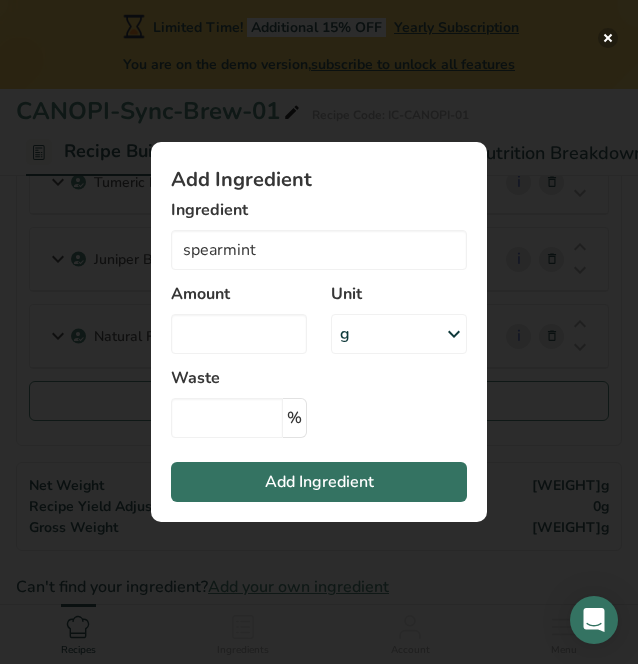 click at bounding box center (608, 38) 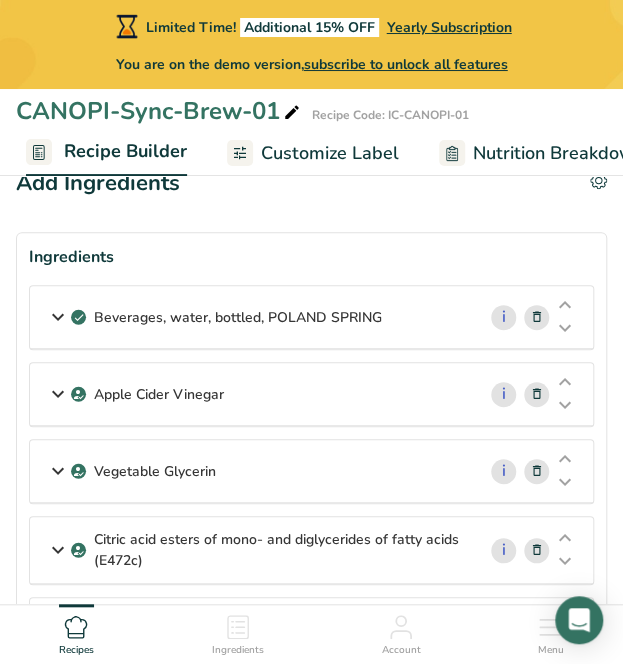 scroll, scrollTop: 0, scrollLeft: 0, axis: both 